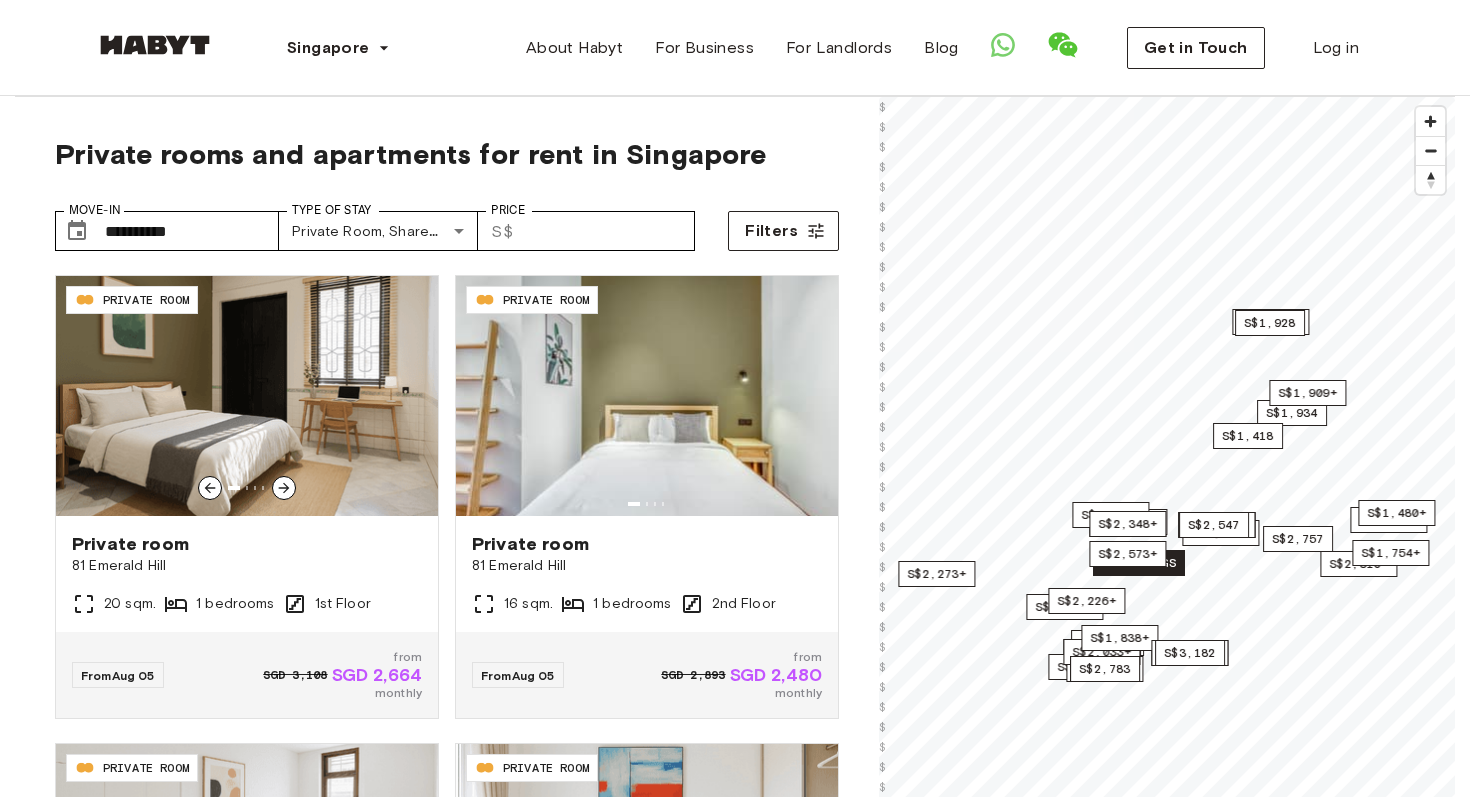 scroll, scrollTop: 0, scrollLeft: 0, axis: both 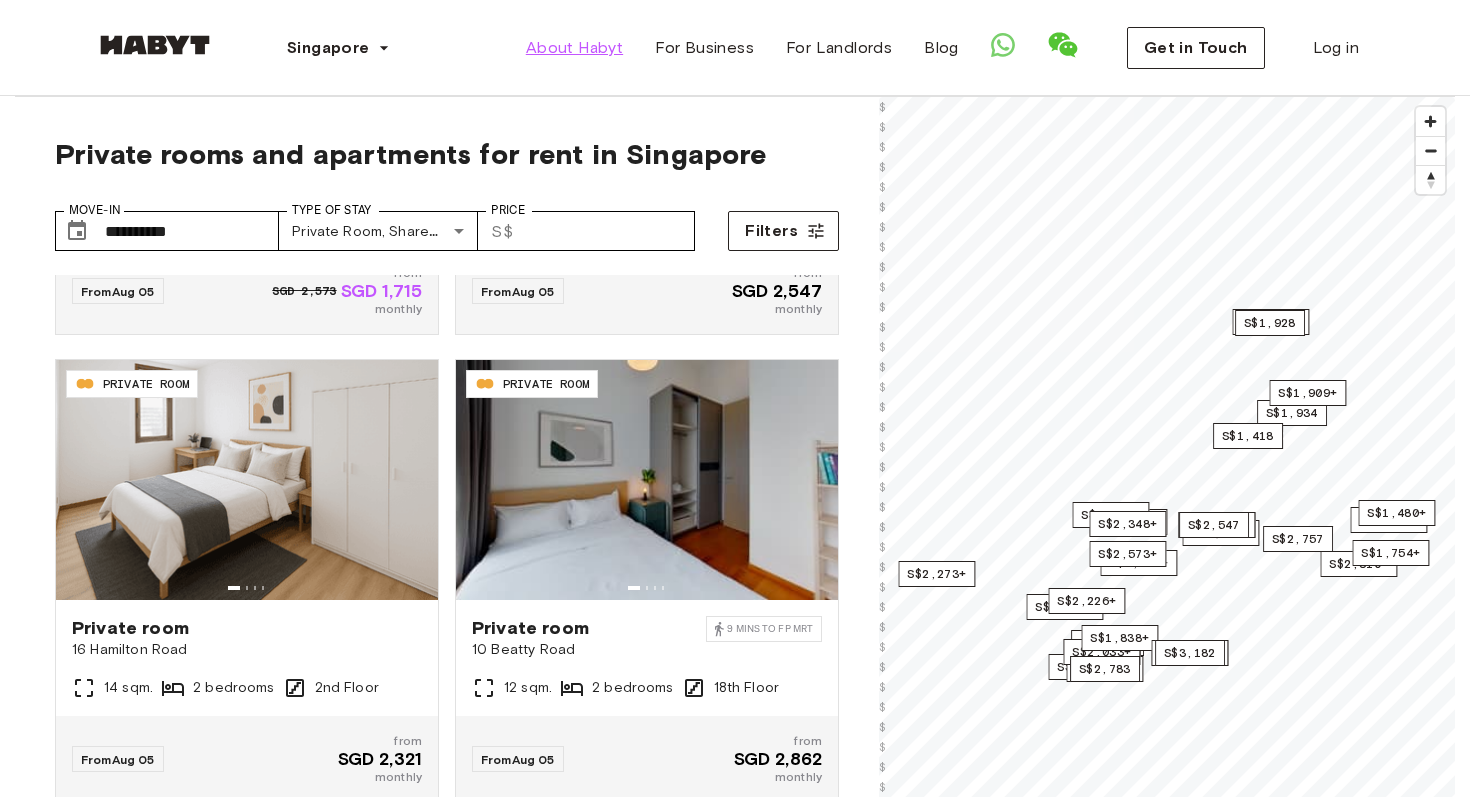 click on "About Habyt" at bounding box center [574, 48] 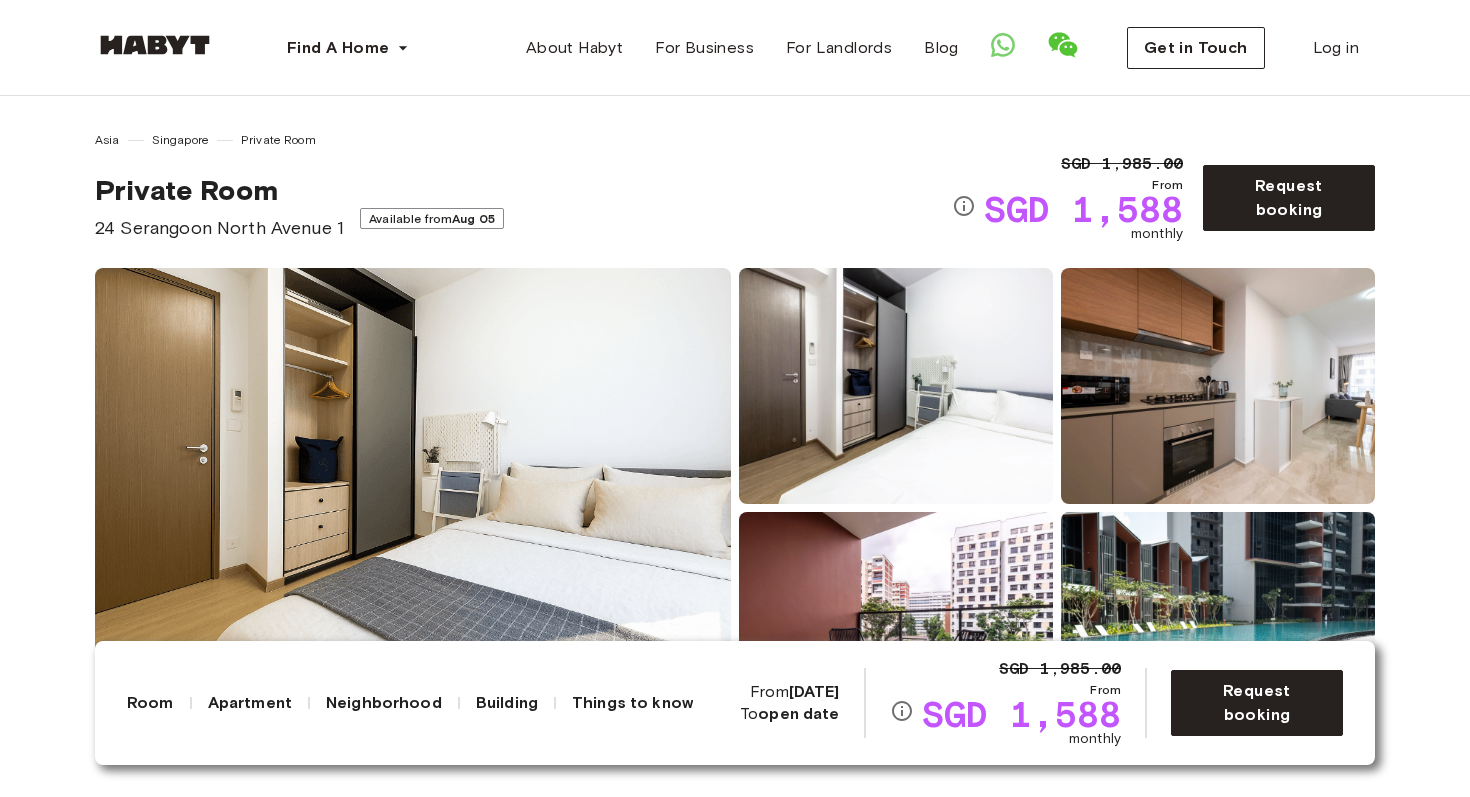 scroll, scrollTop: 0, scrollLeft: 0, axis: both 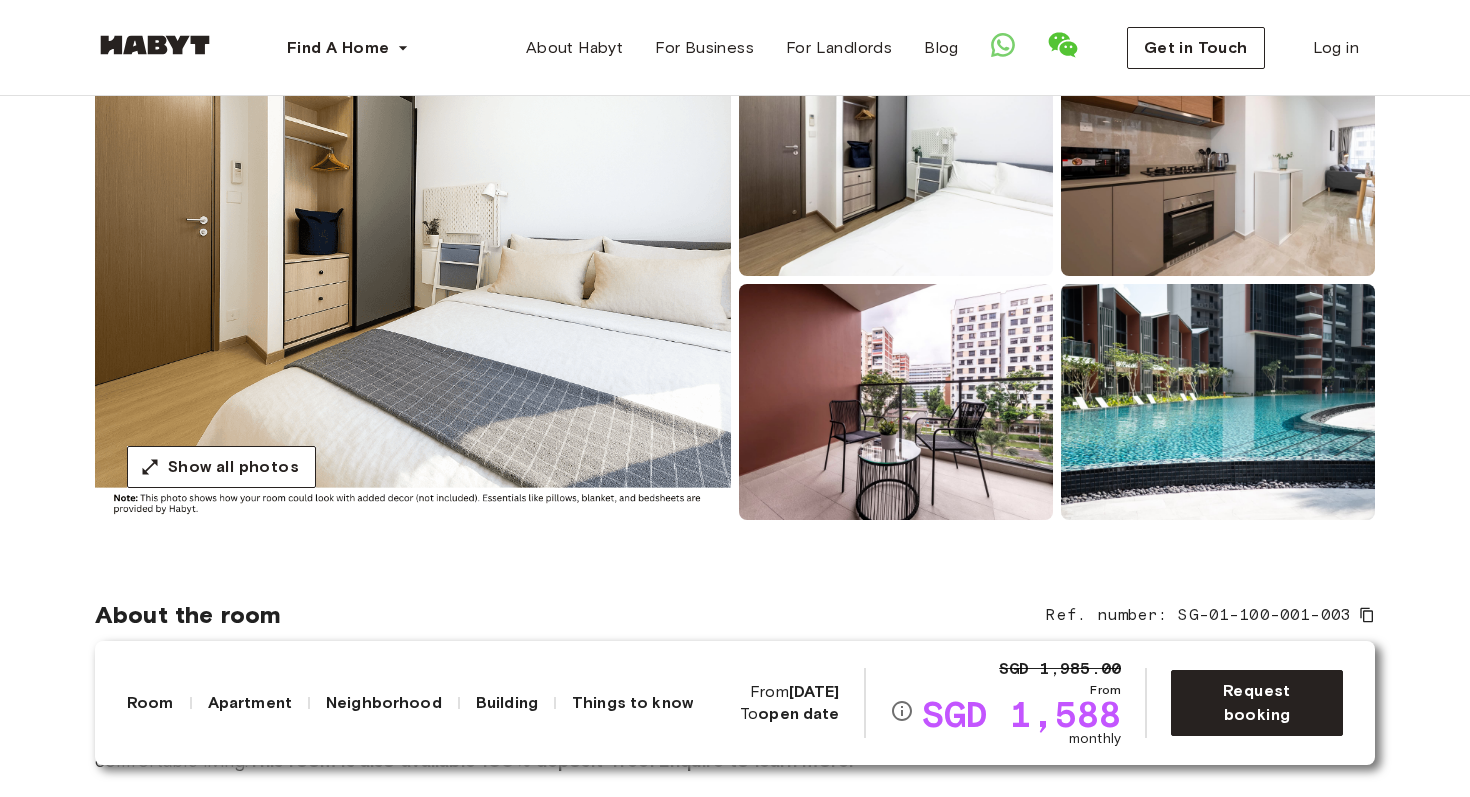 click at bounding box center (413, 280) 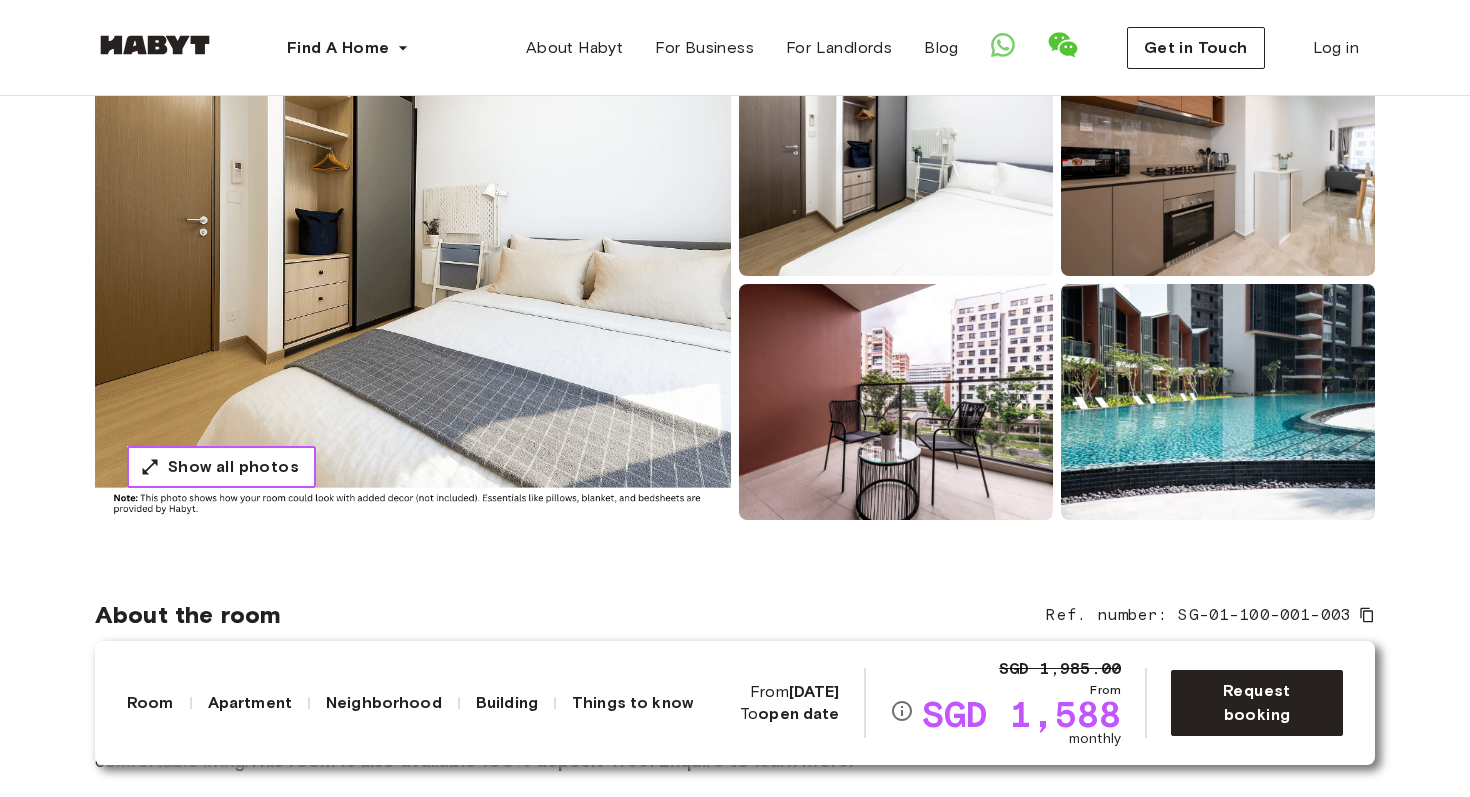click on "Show all photos" at bounding box center [233, 467] 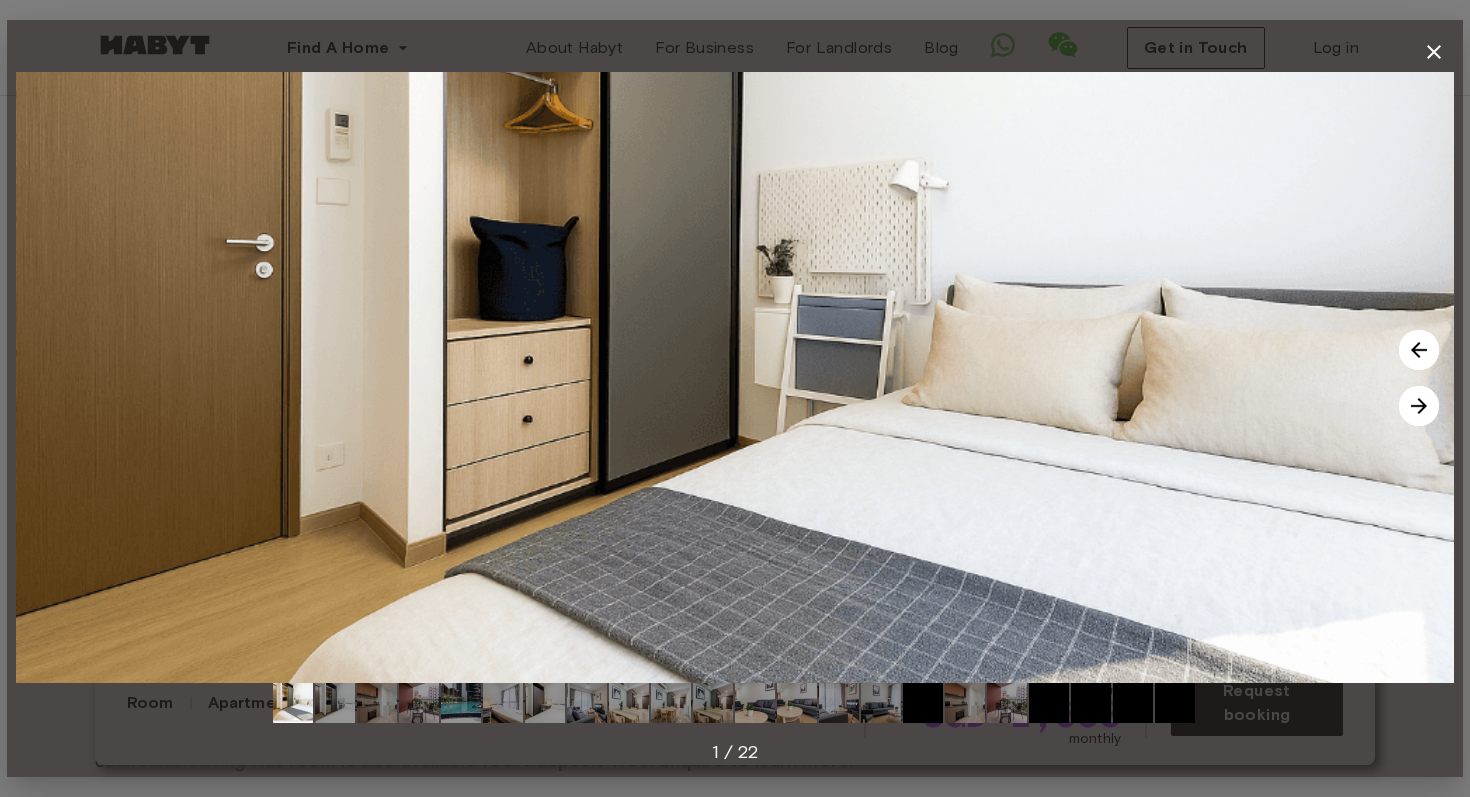 click at bounding box center (1419, 406) 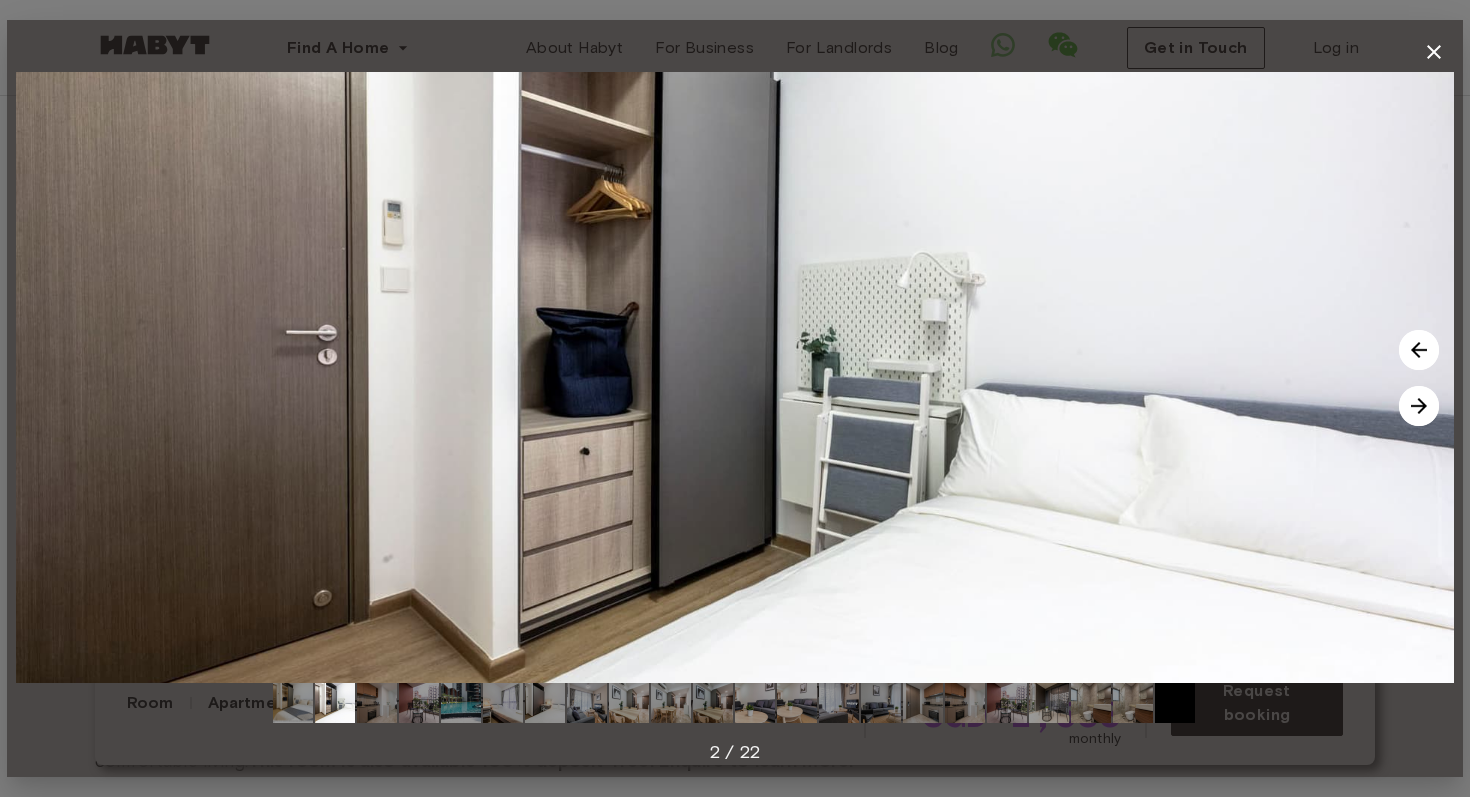 click at bounding box center (1419, 406) 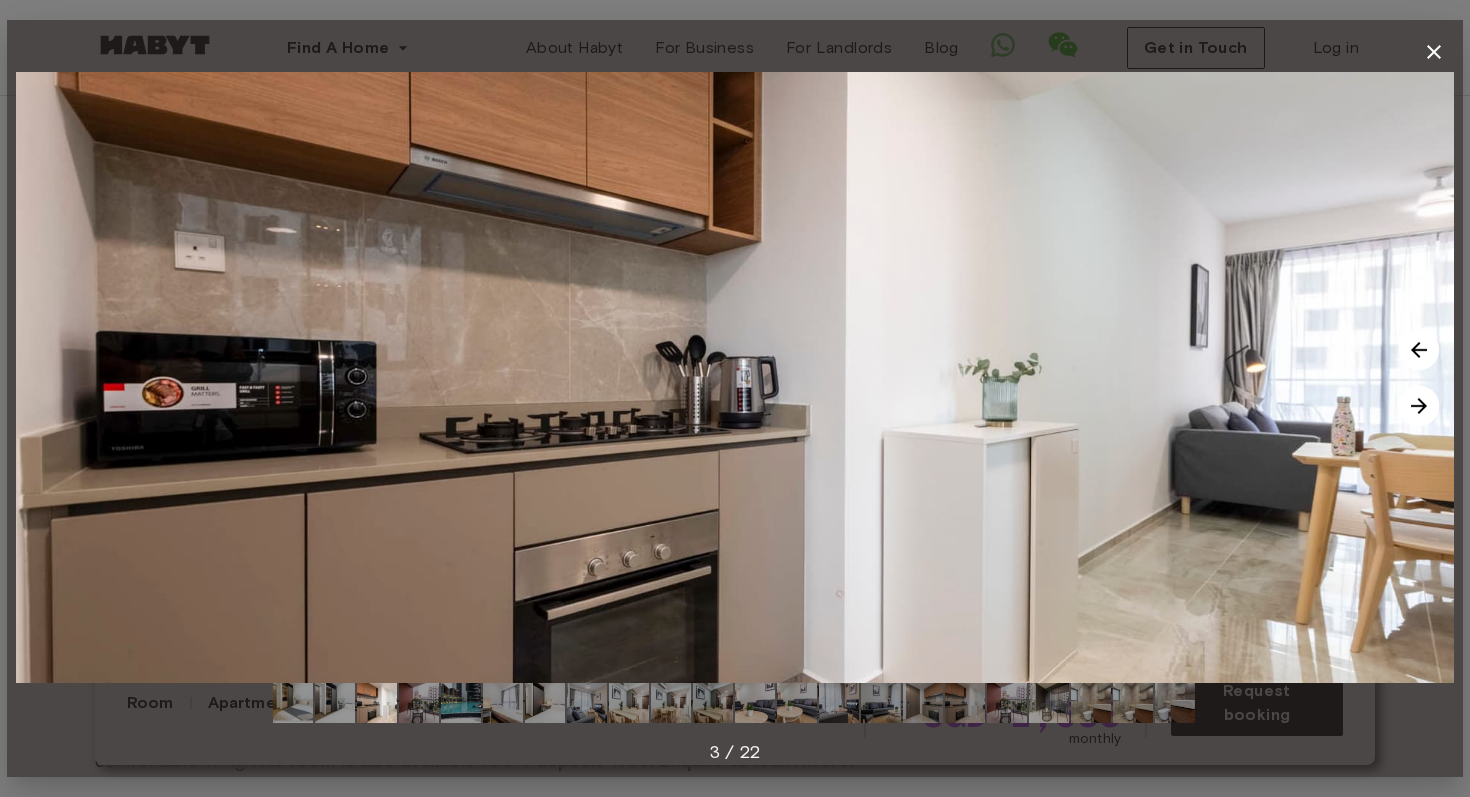 click at bounding box center (1419, 406) 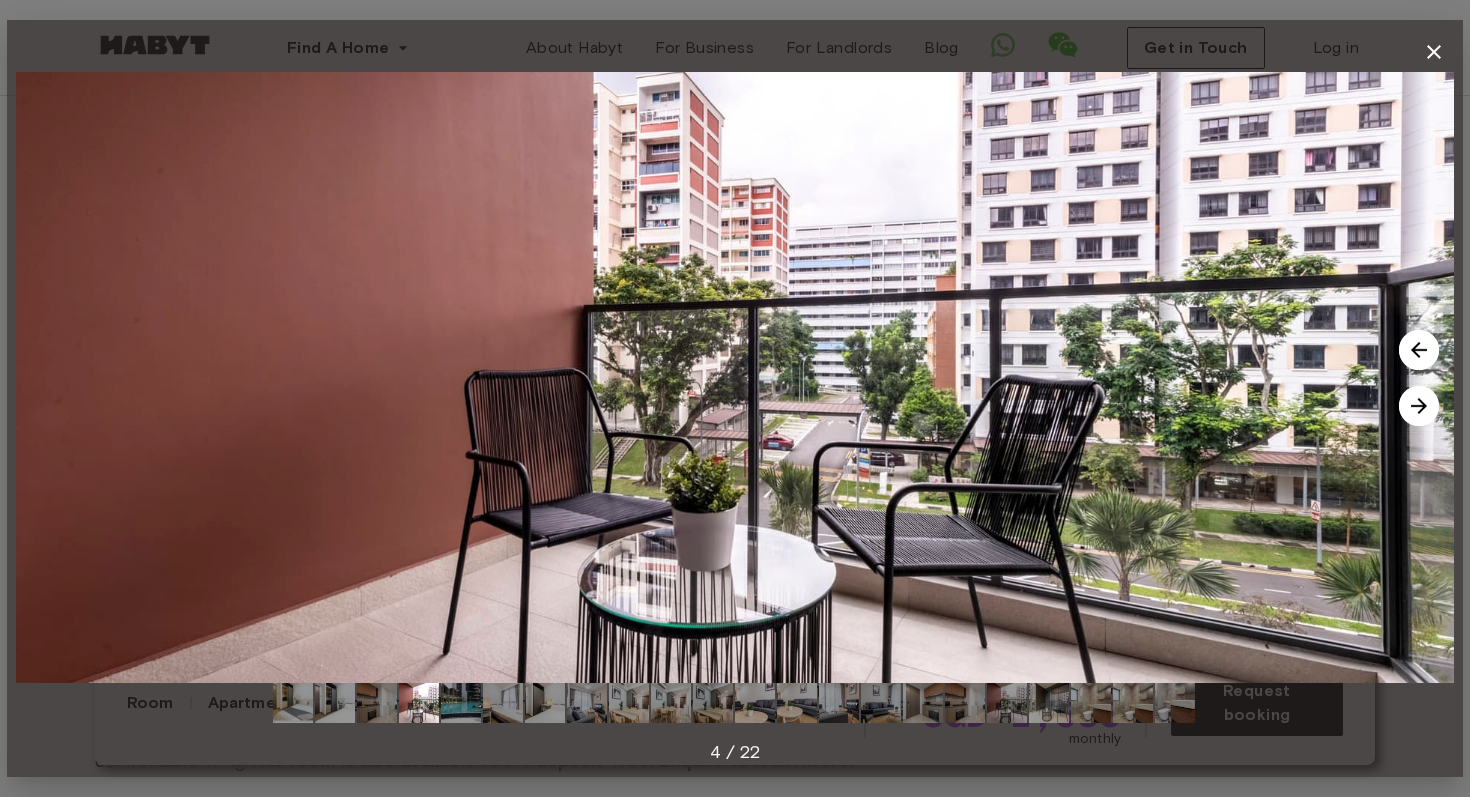 click at bounding box center (1419, 406) 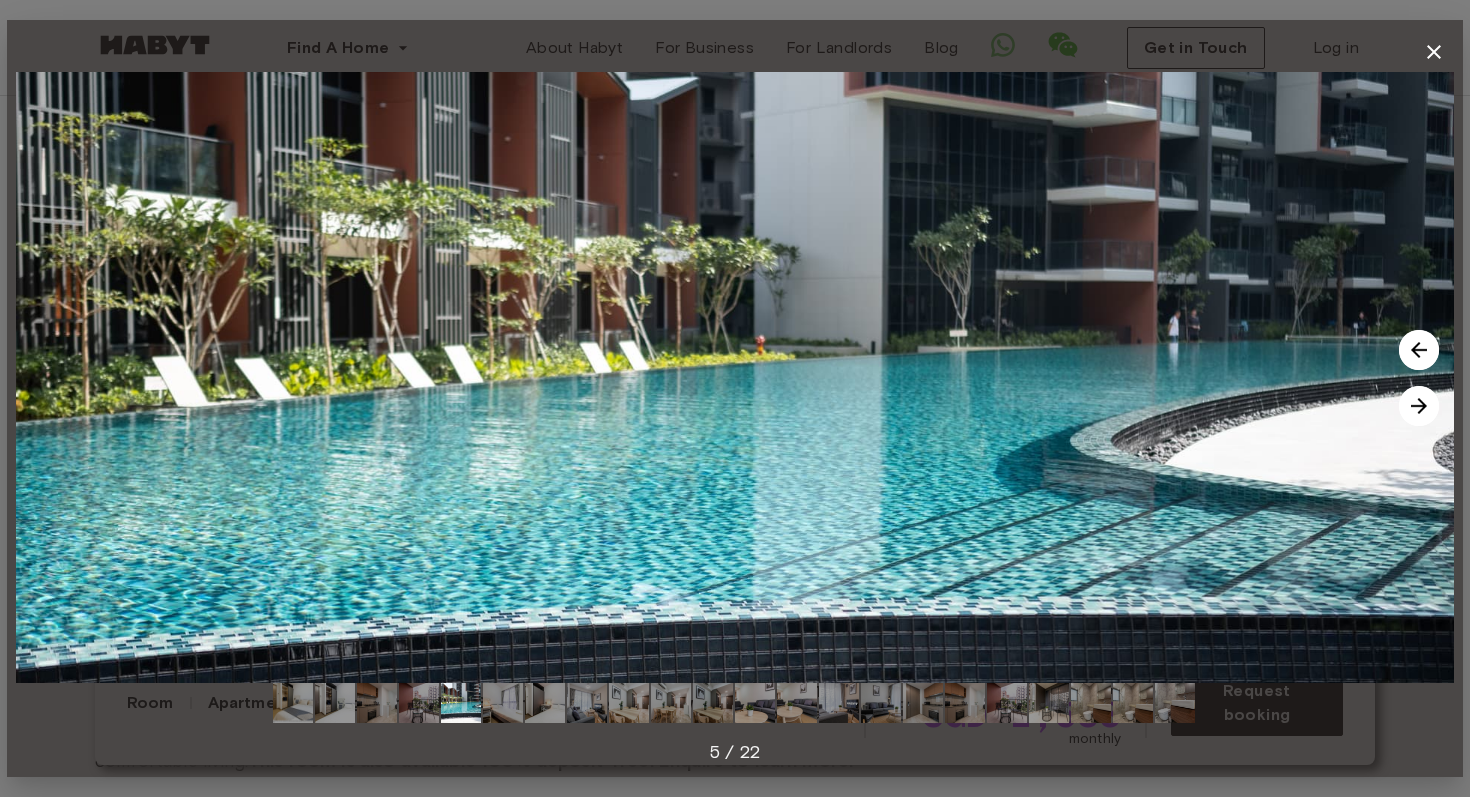 click at bounding box center (1419, 406) 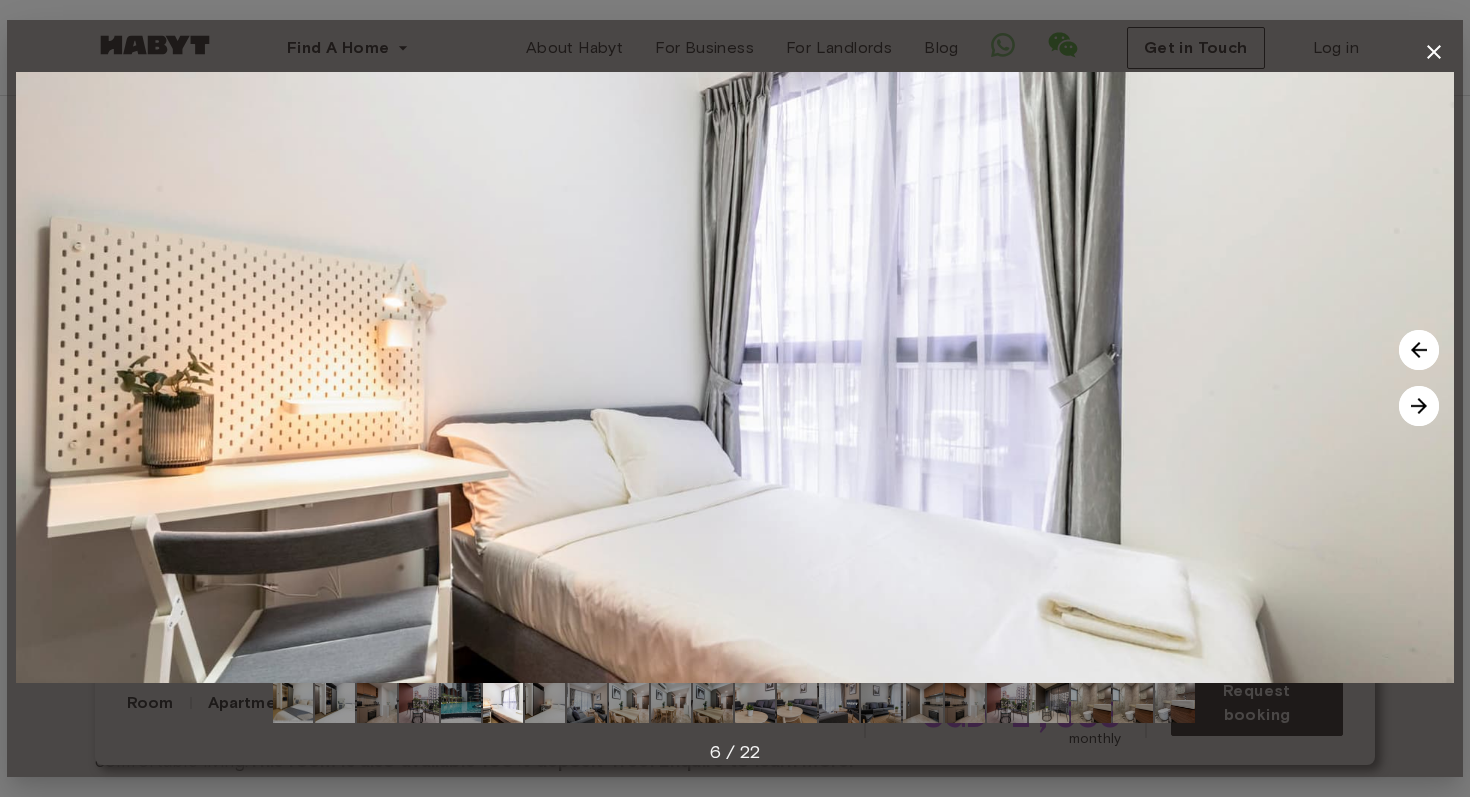 click at bounding box center (1419, 406) 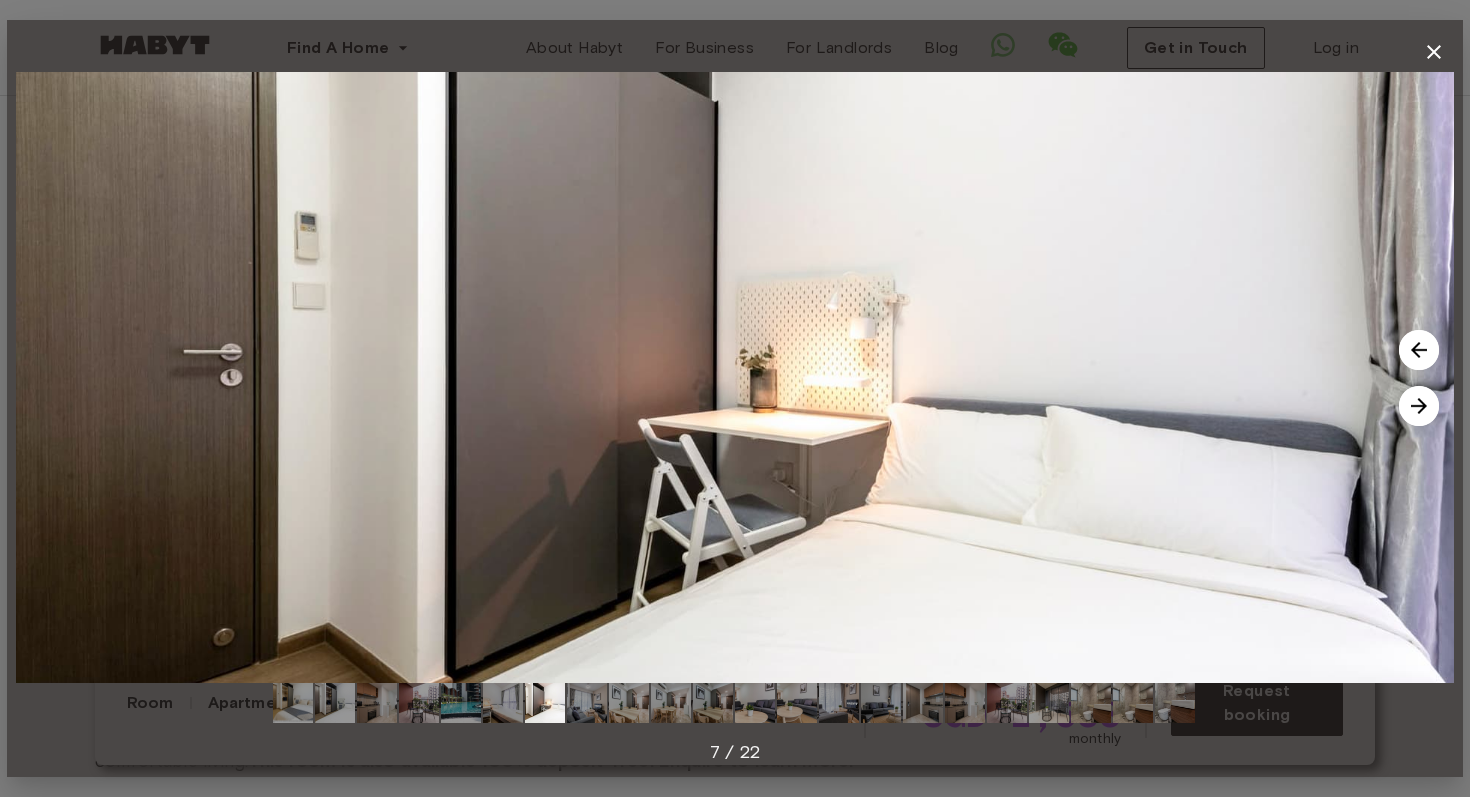 click at bounding box center [1419, 406] 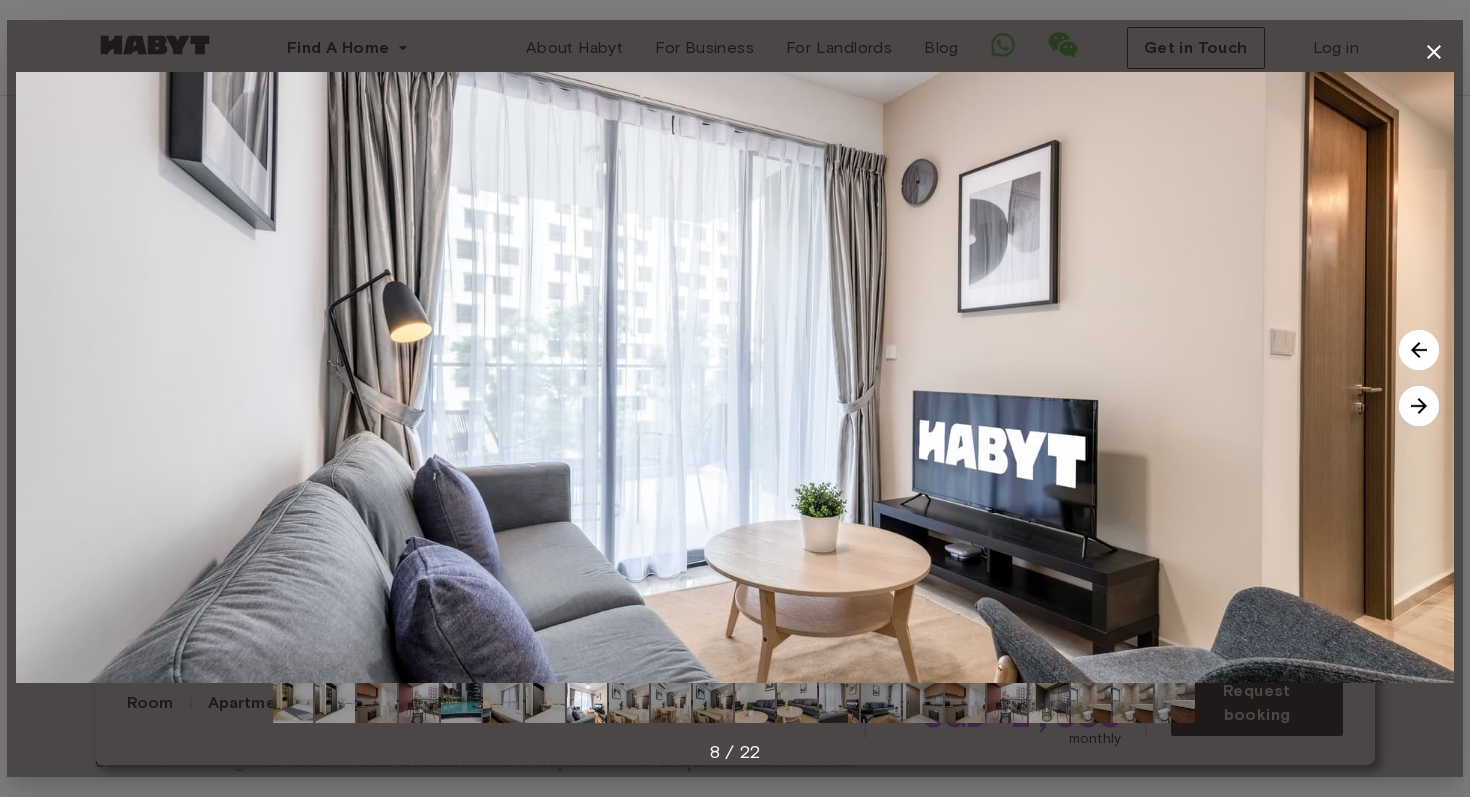 click at bounding box center [1419, 406] 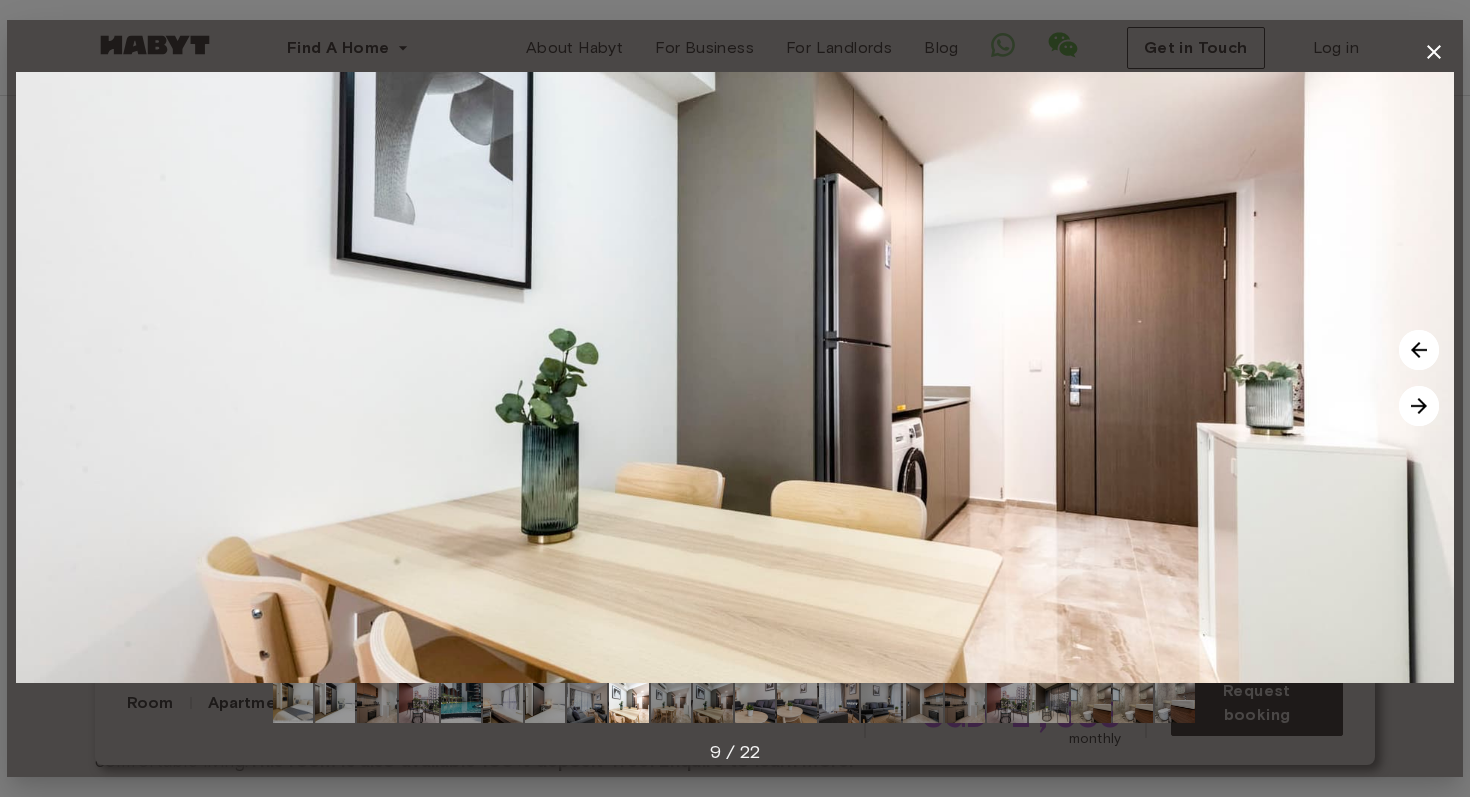 click at bounding box center [1419, 406] 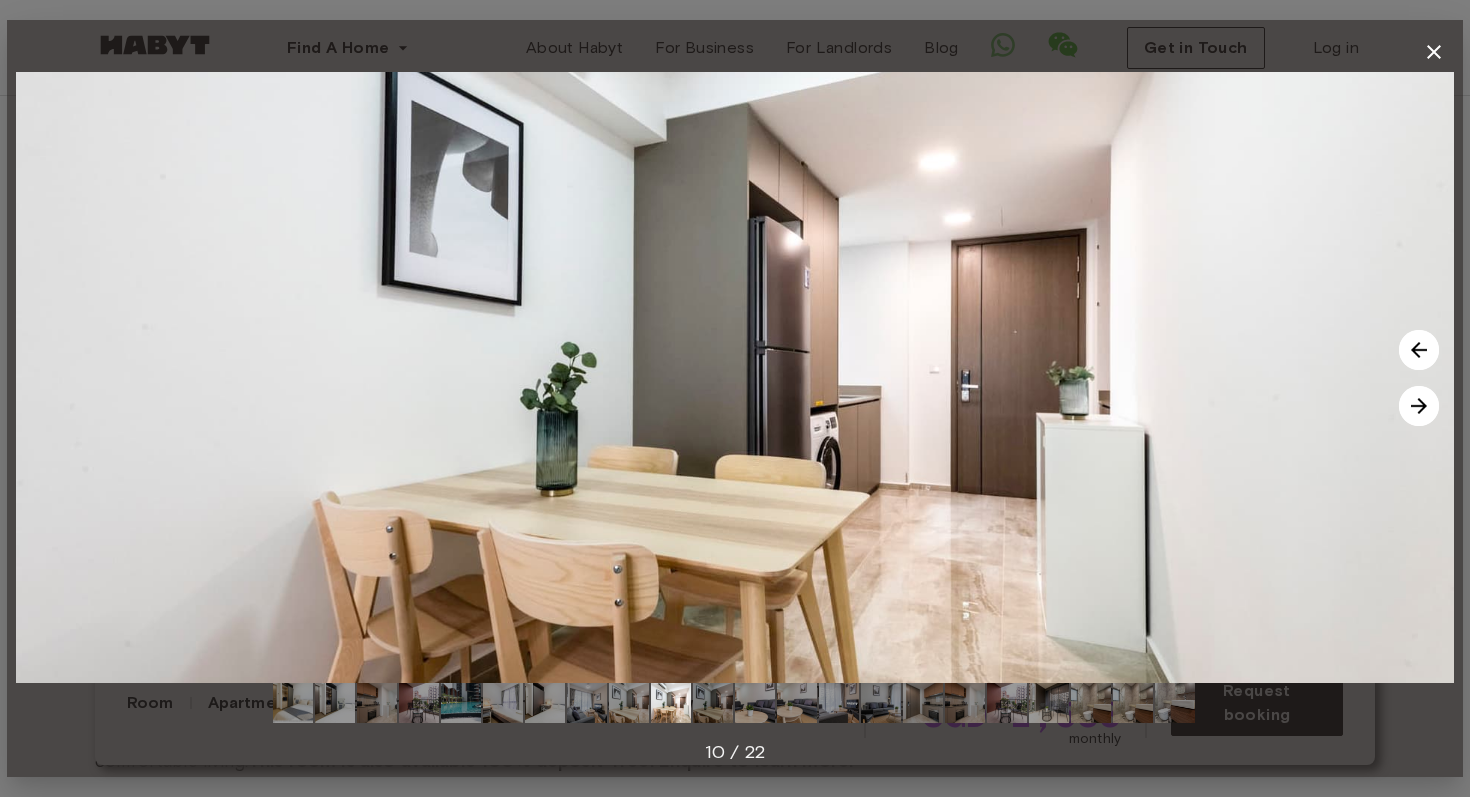click at bounding box center [1419, 406] 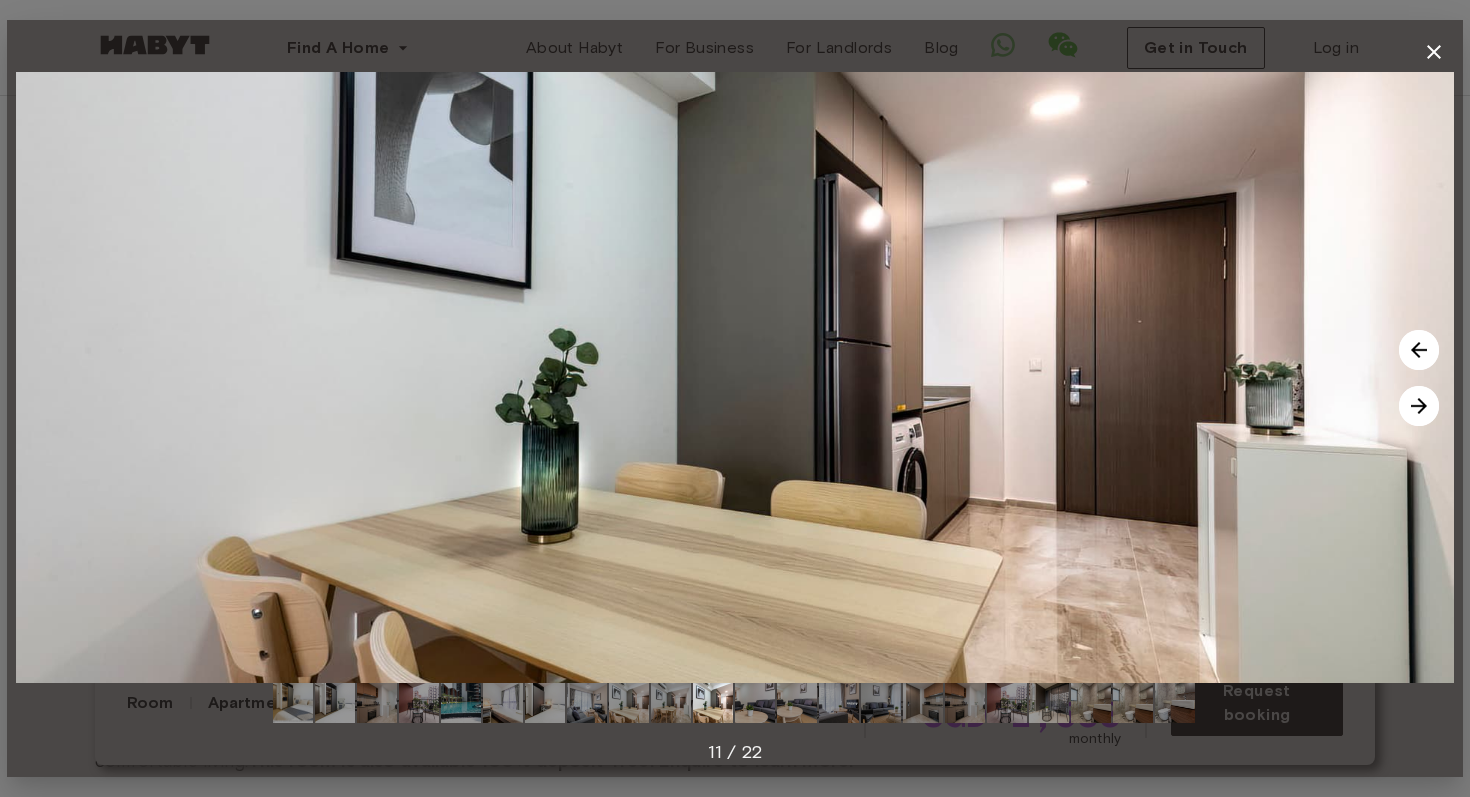 click at bounding box center [1419, 406] 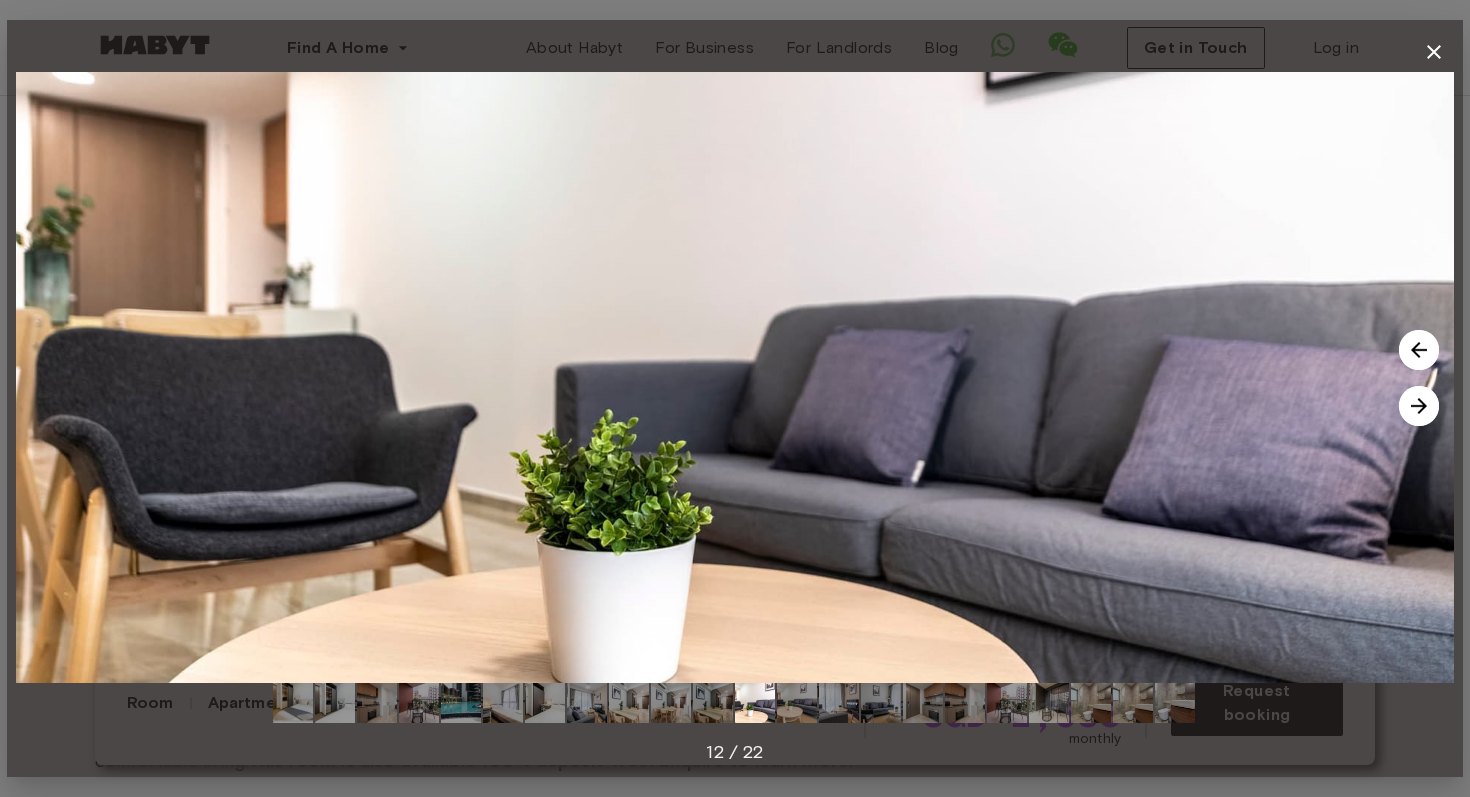 click at bounding box center [1419, 406] 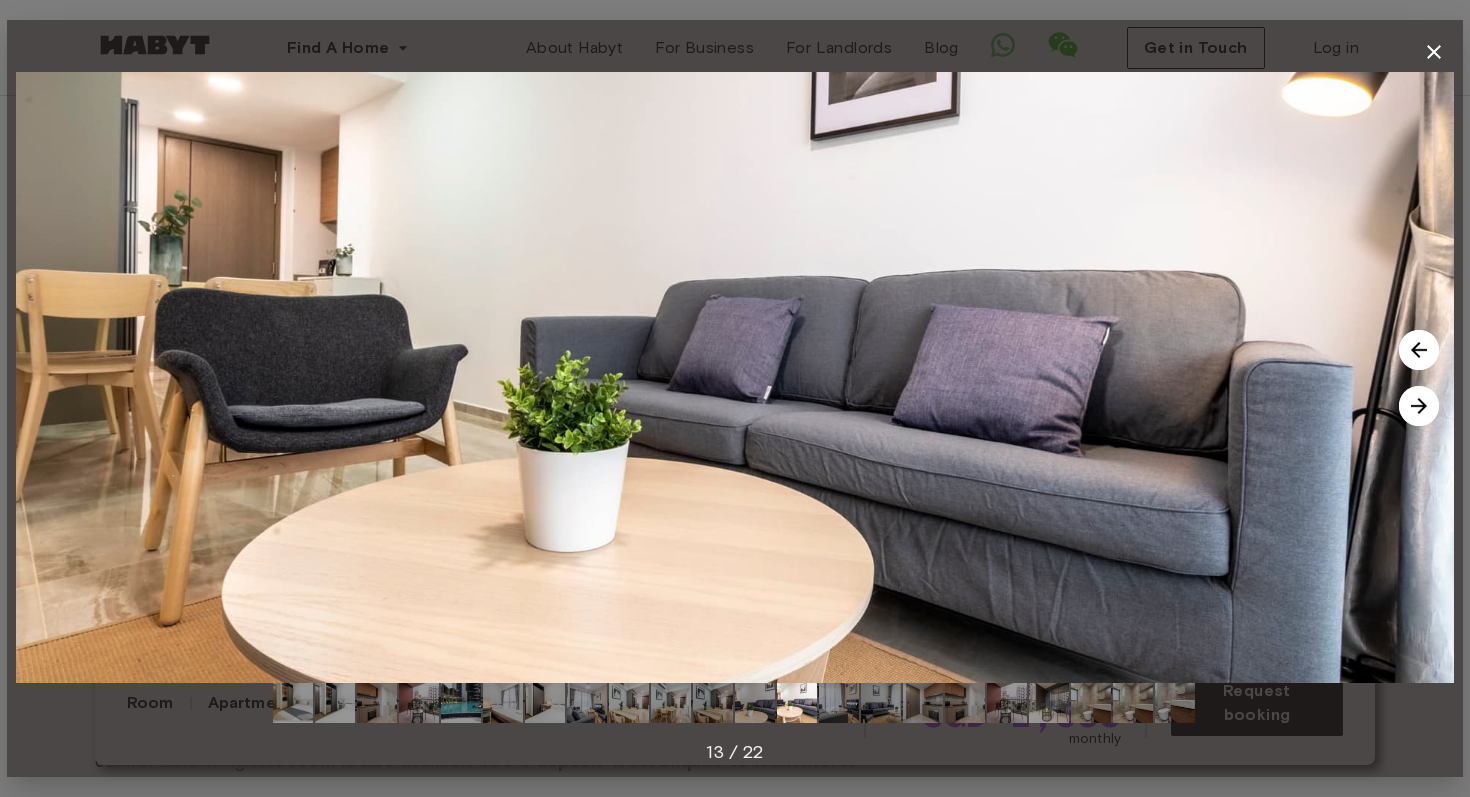 click at bounding box center [1419, 406] 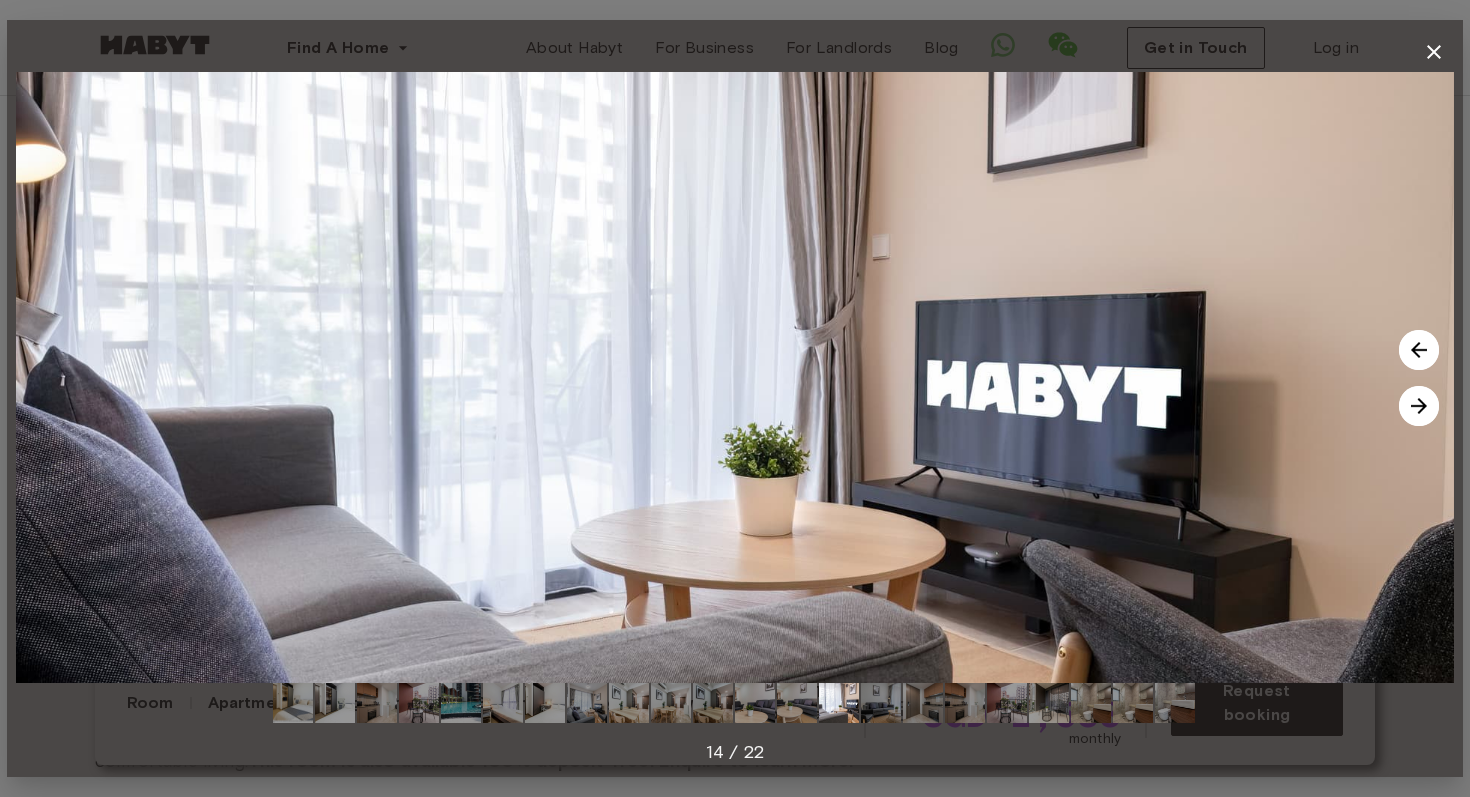 click at bounding box center [1419, 406] 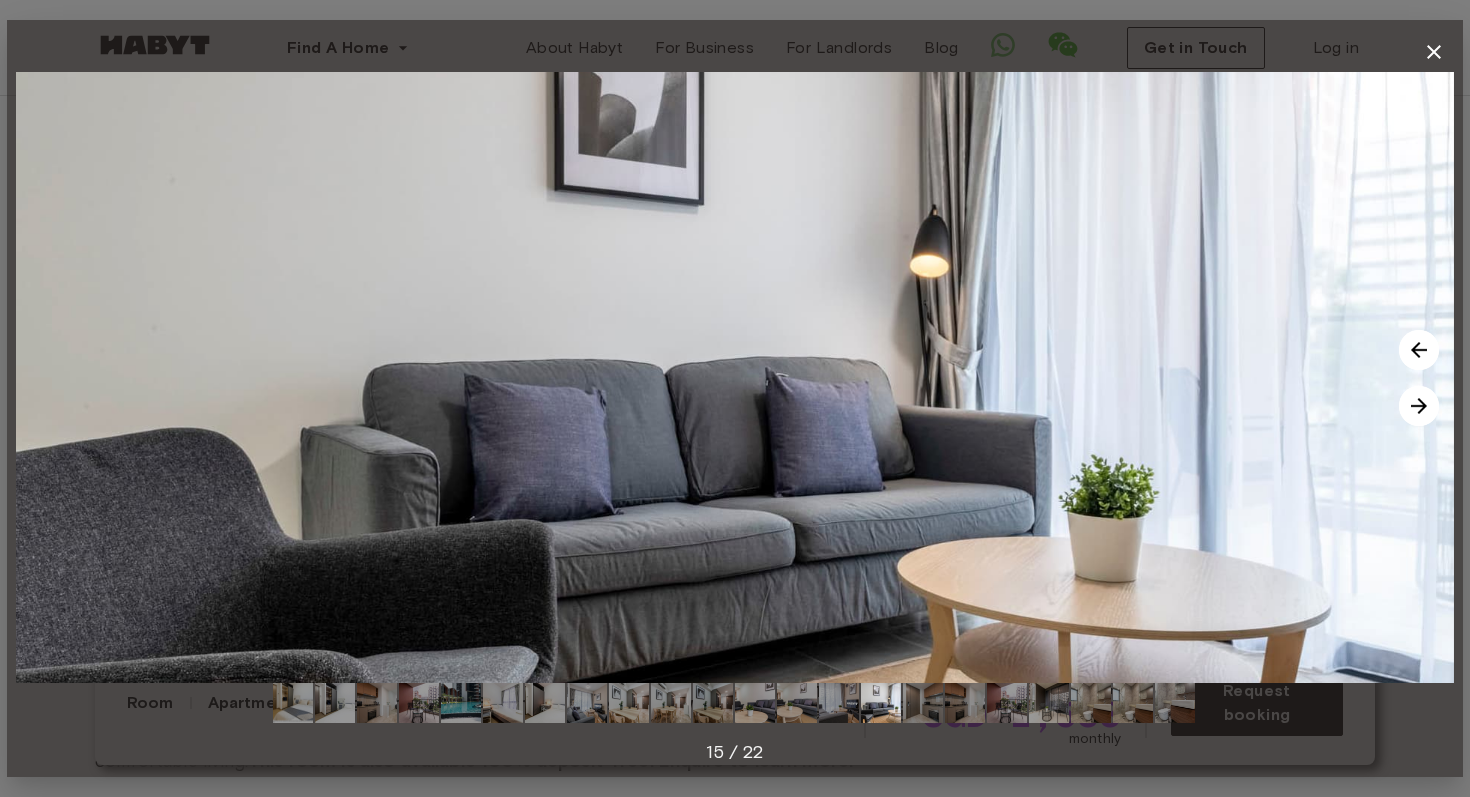 click at bounding box center (1419, 406) 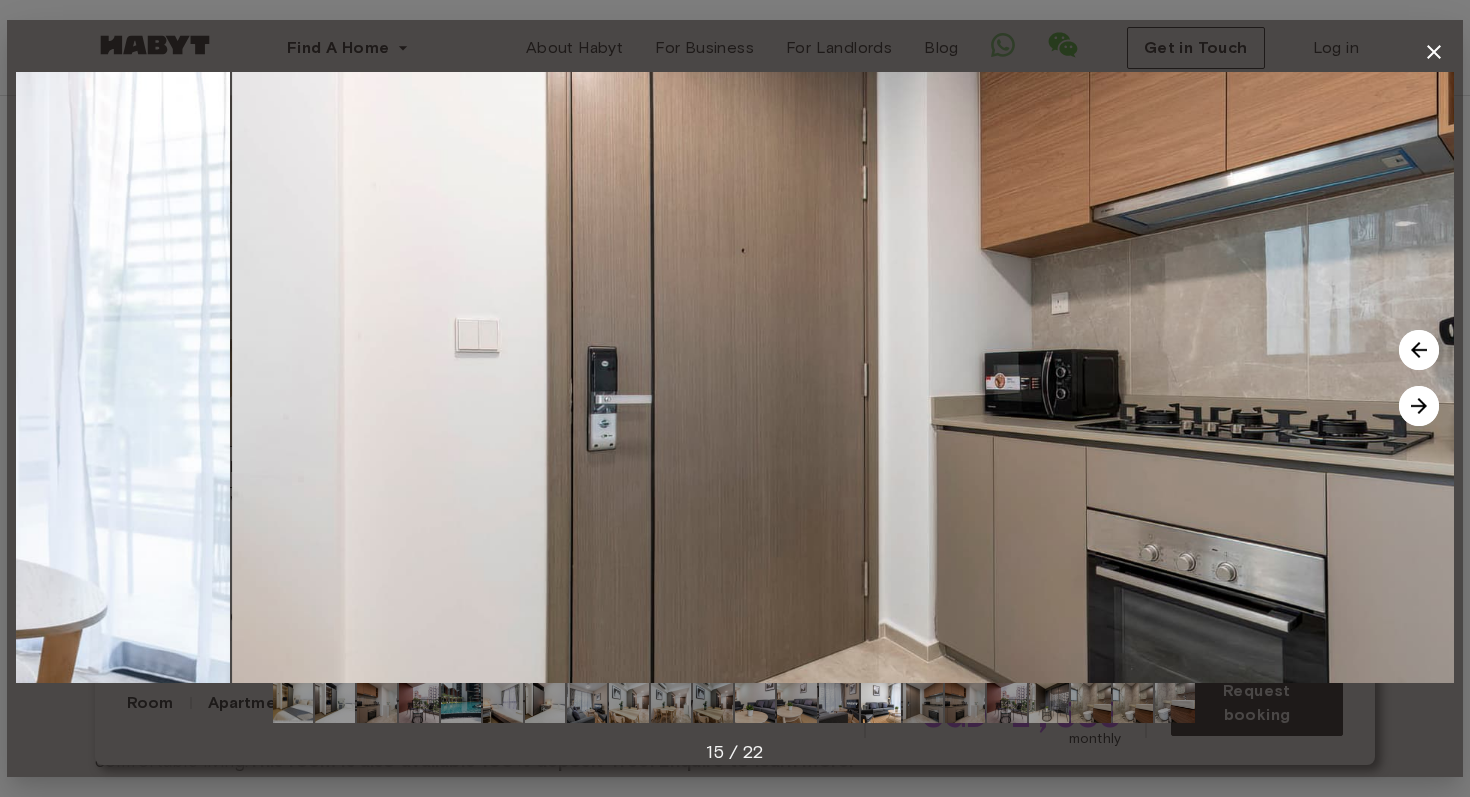 click at bounding box center [1419, 406] 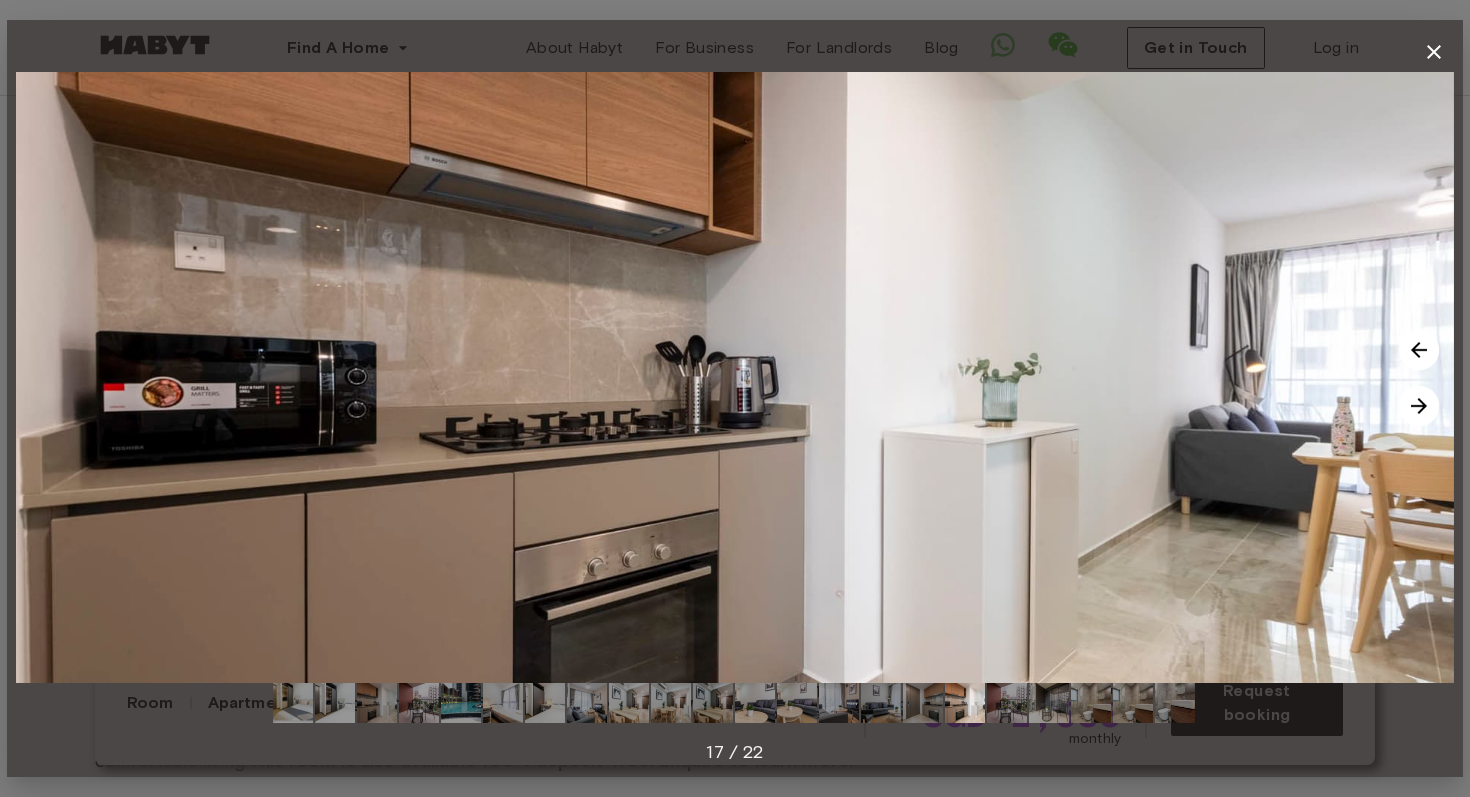 click at bounding box center (1419, 406) 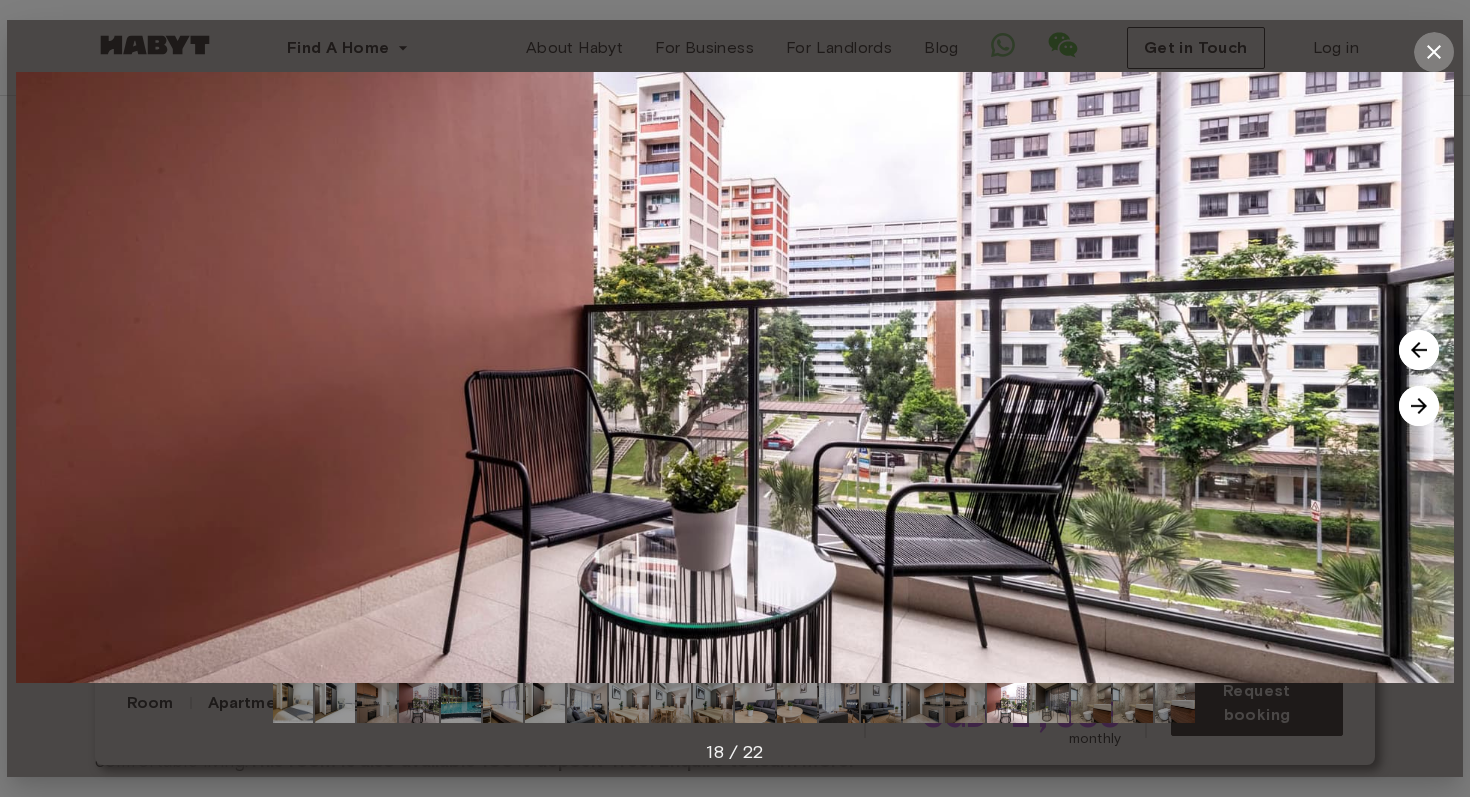 click 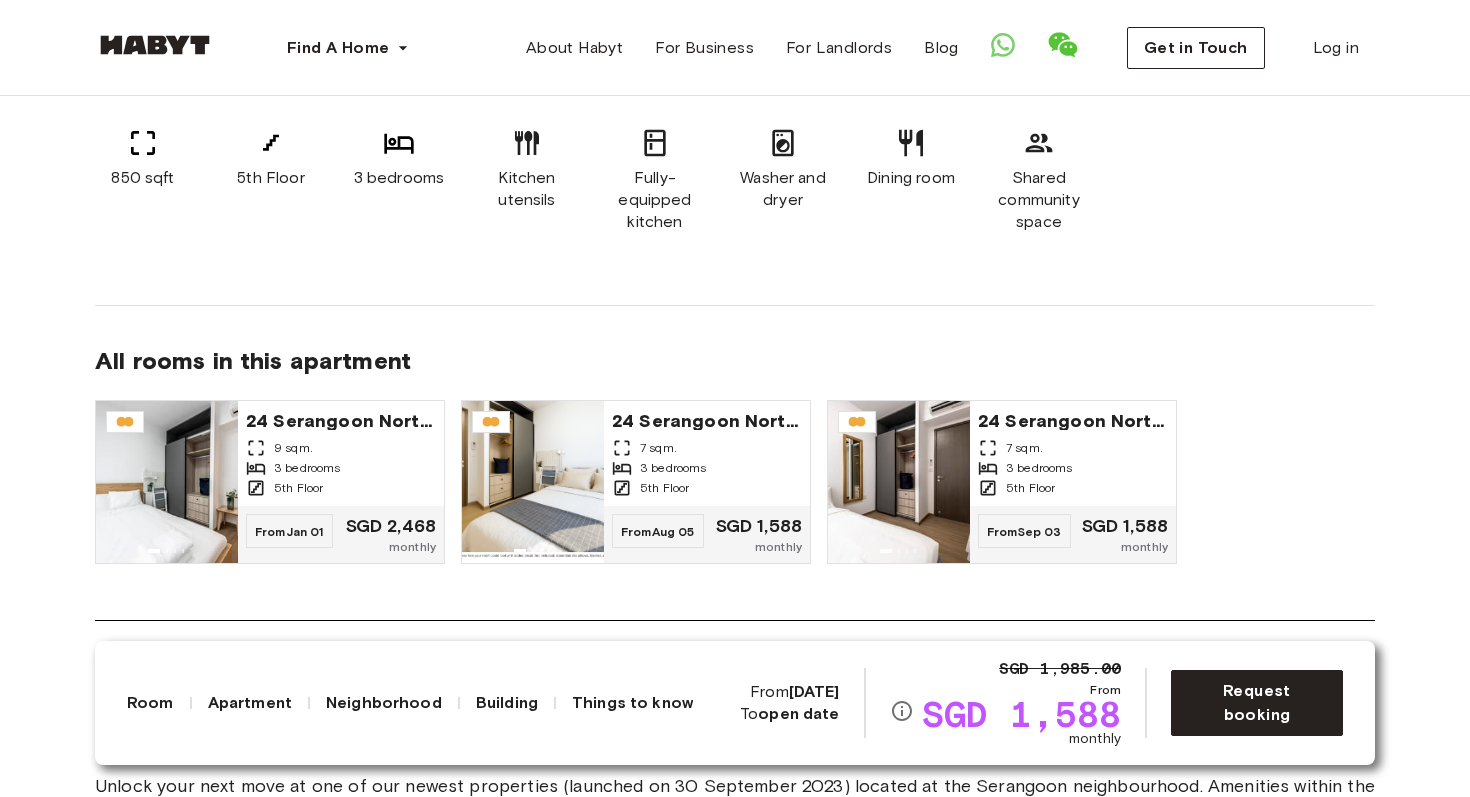 scroll, scrollTop: 1556, scrollLeft: 0, axis: vertical 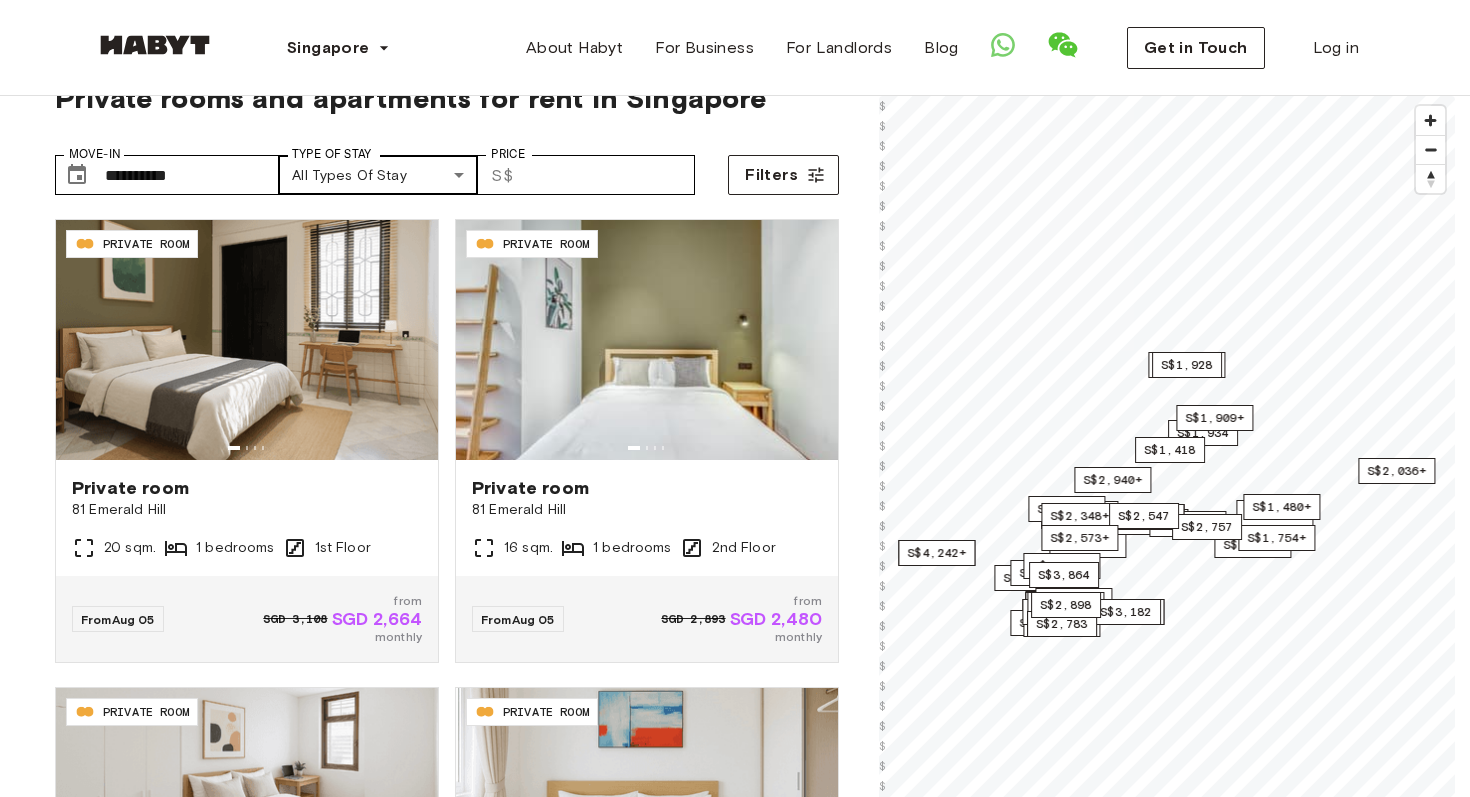 click on "**********" at bounding box center [735, 2288] 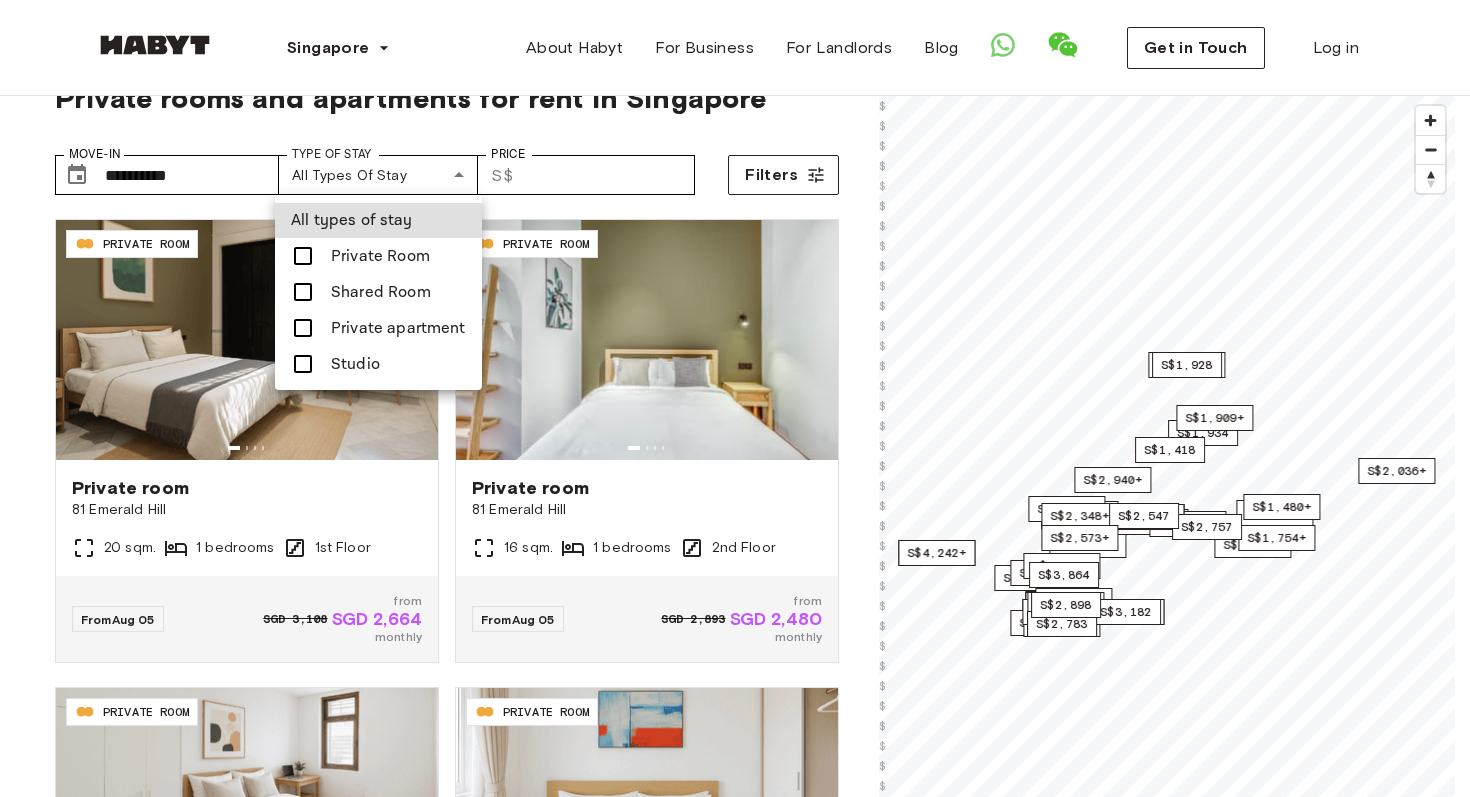 click at bounding box center (735, 398) 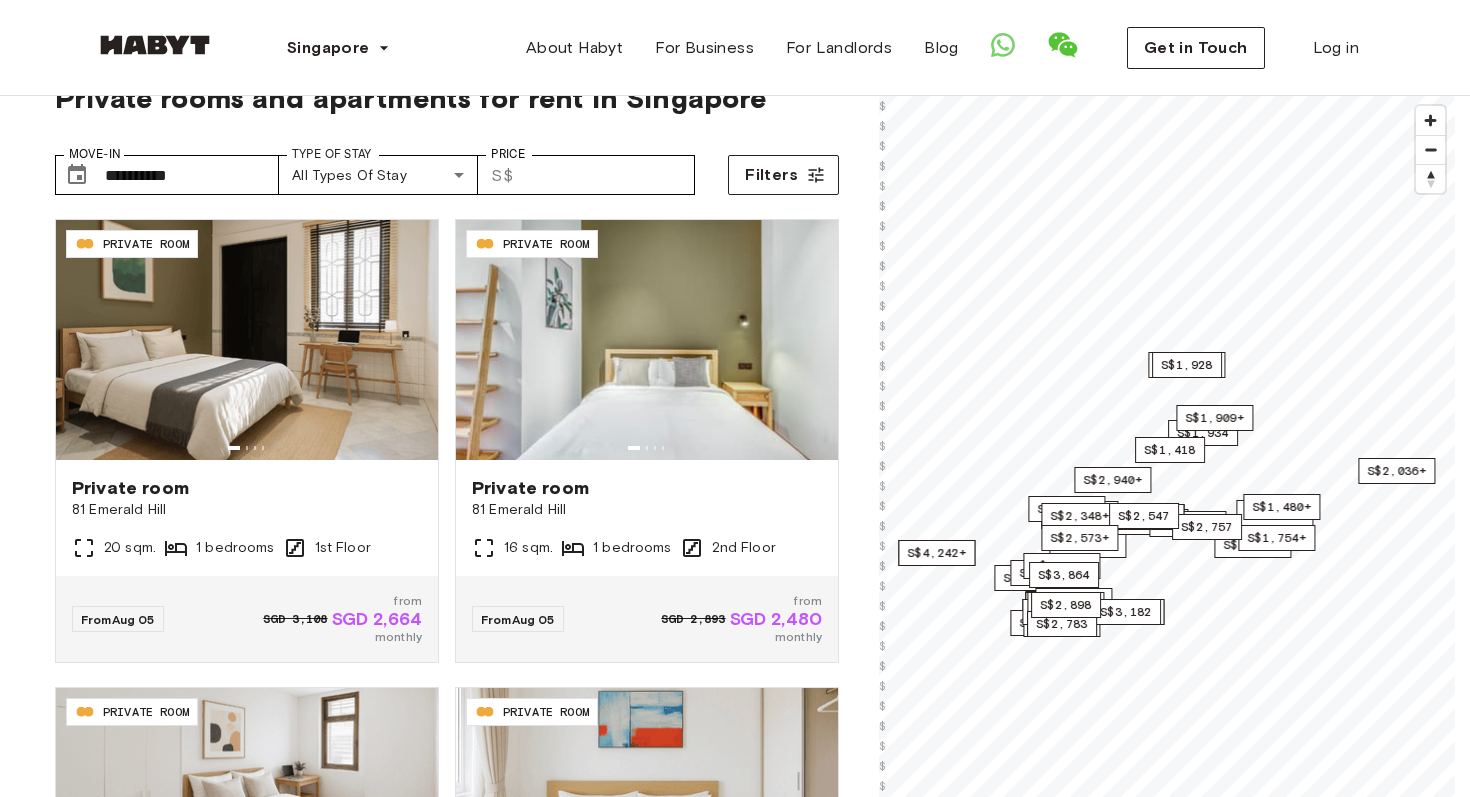 click on "**********" at bounding box center (735, 2288) 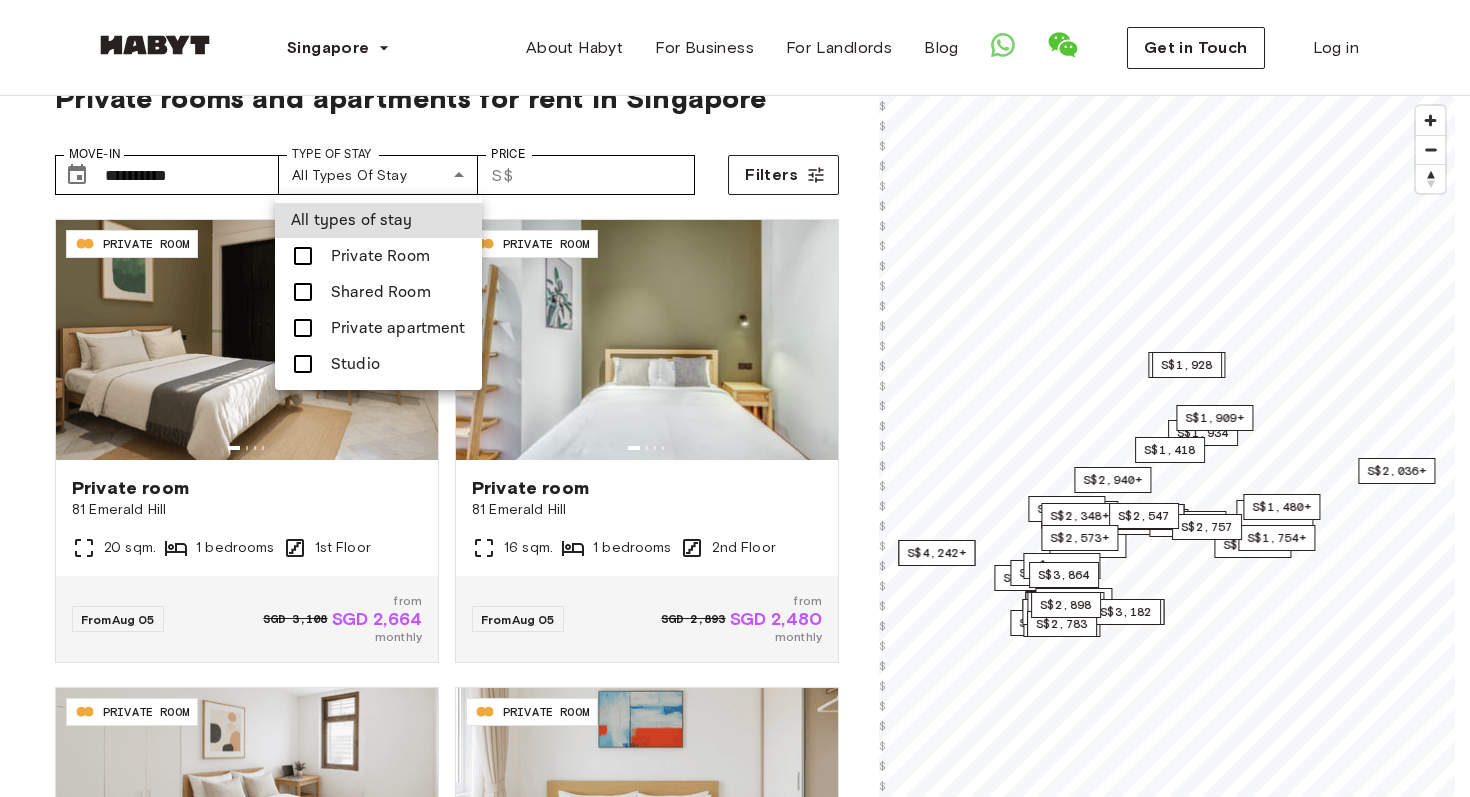 click at bounding box center (735, 398) 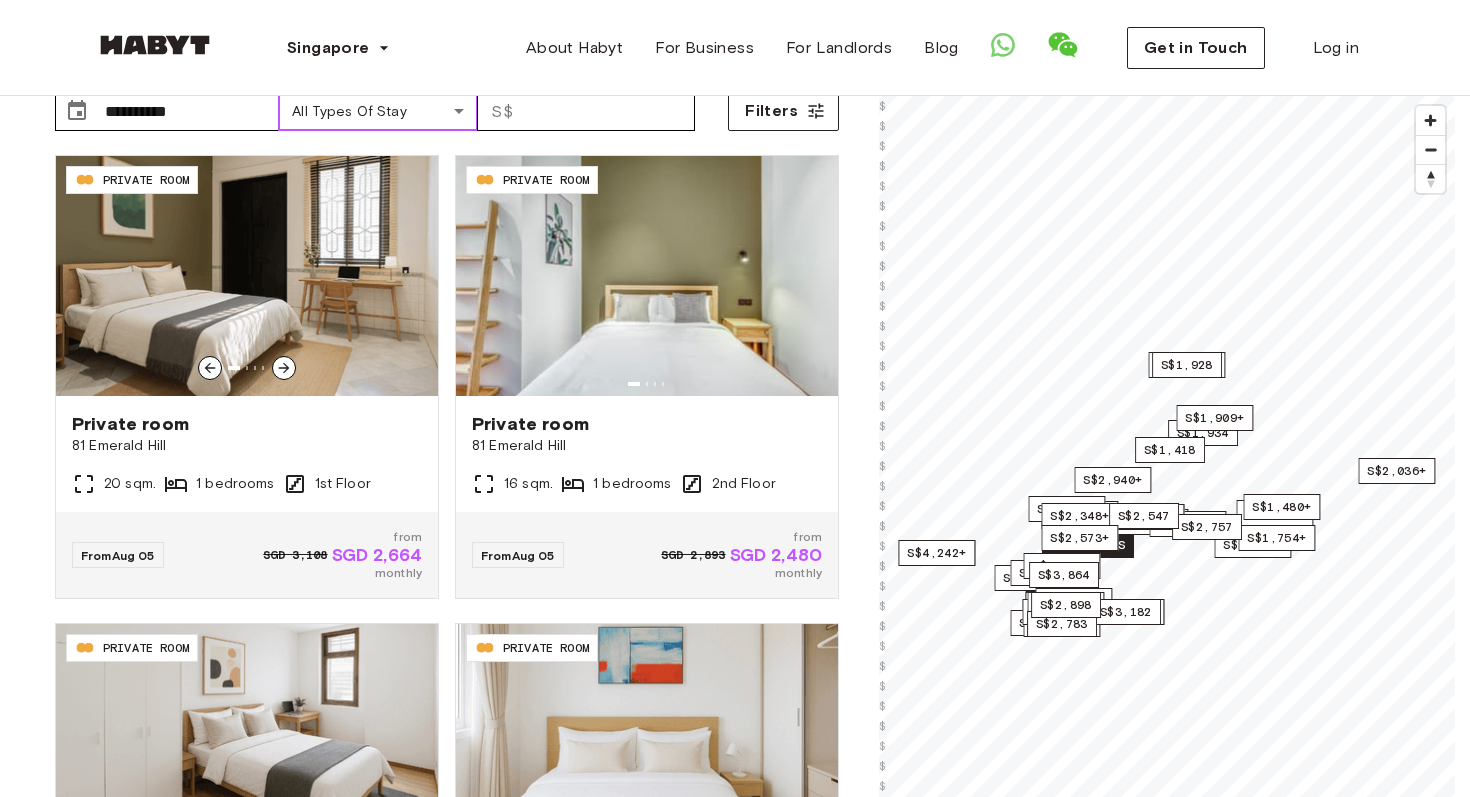 scroll, scrollTop: 138, scrollLeft: 0, axis: vertical 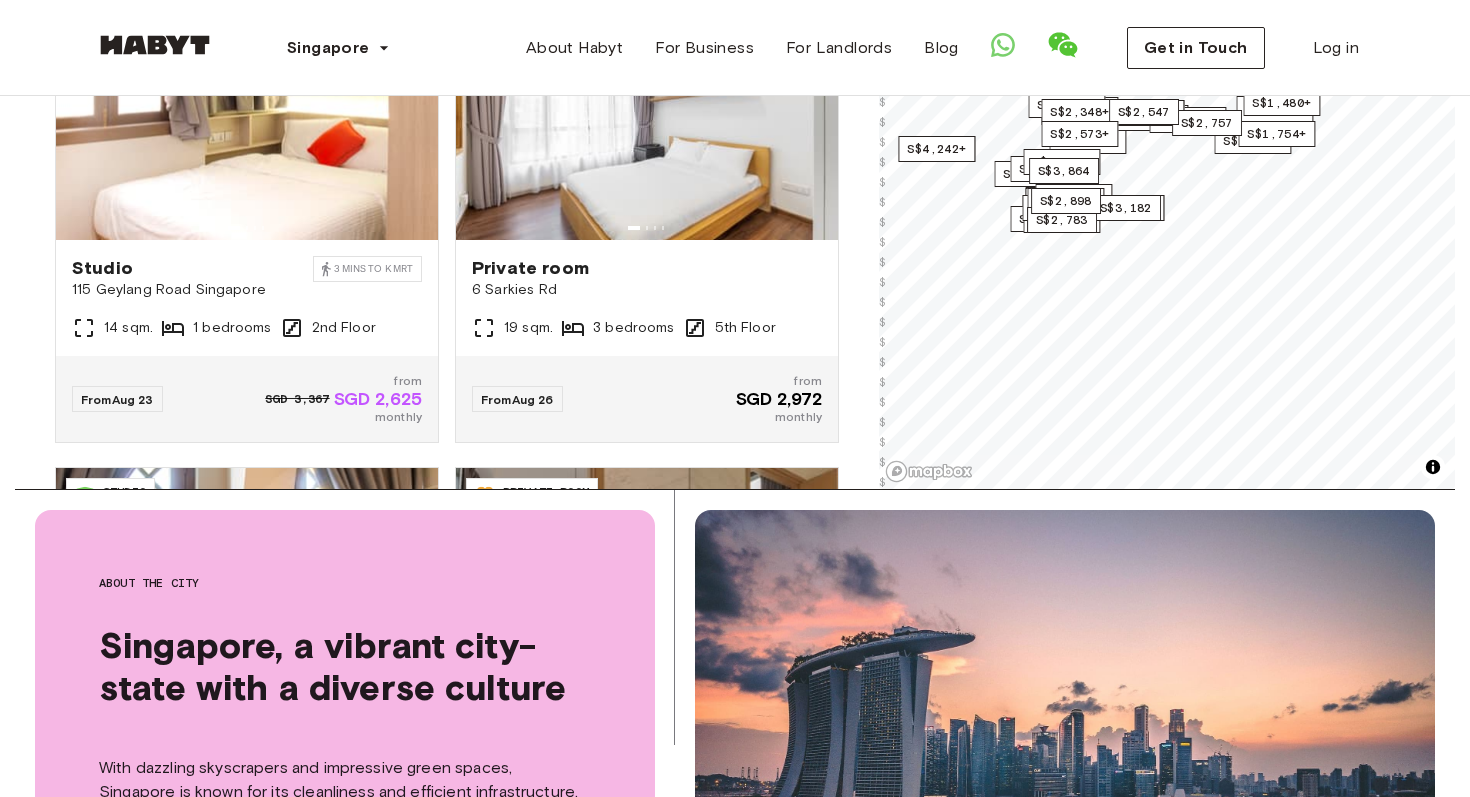 click on "**********" at bounding box center (447, 1) 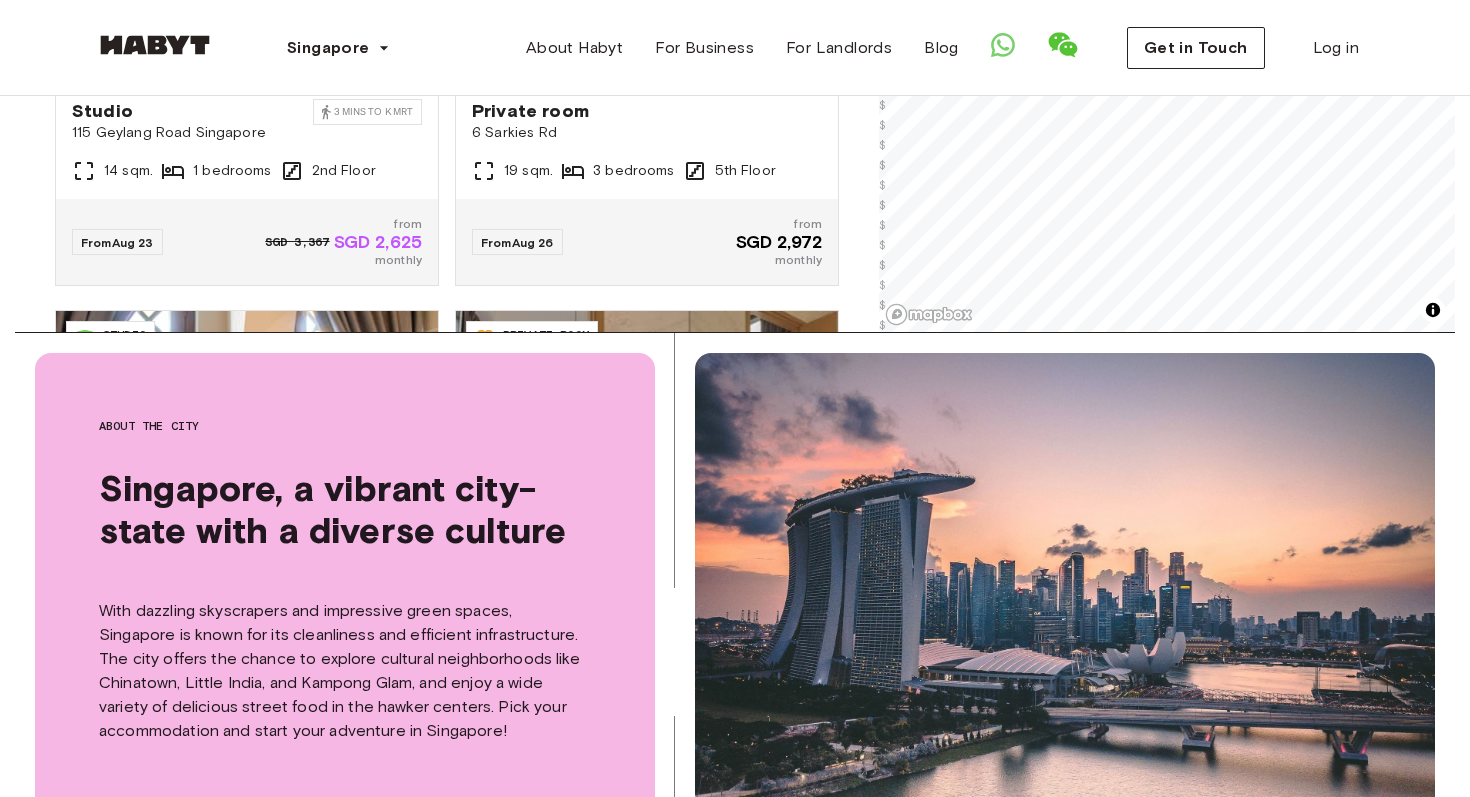 scroll, scrollTop: 741, scrollLeft: 0, axis: vertical 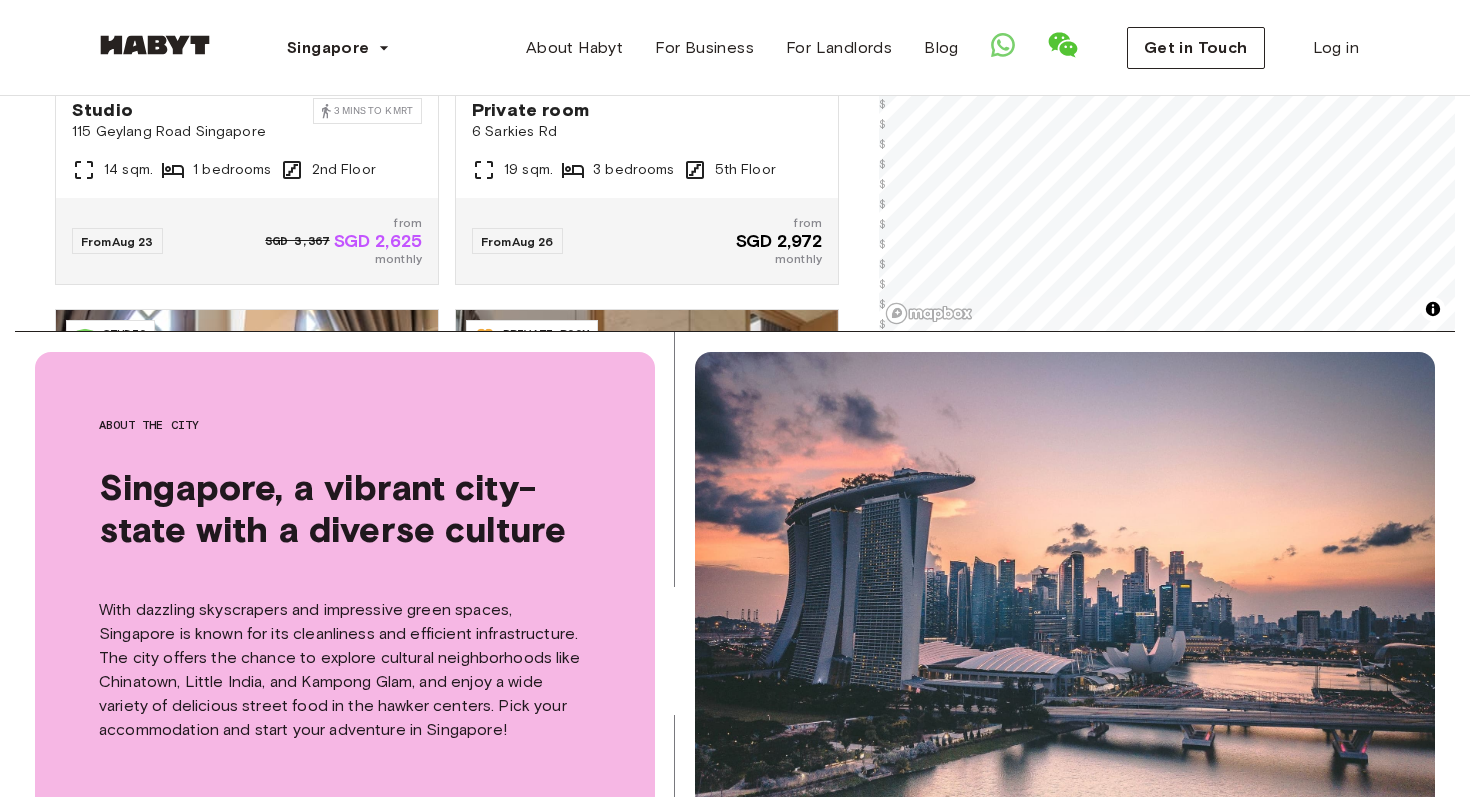drag, startPoint x: 868, startPoint y: 362, endPoint x: 868, endPoint y: 418, distance: 56 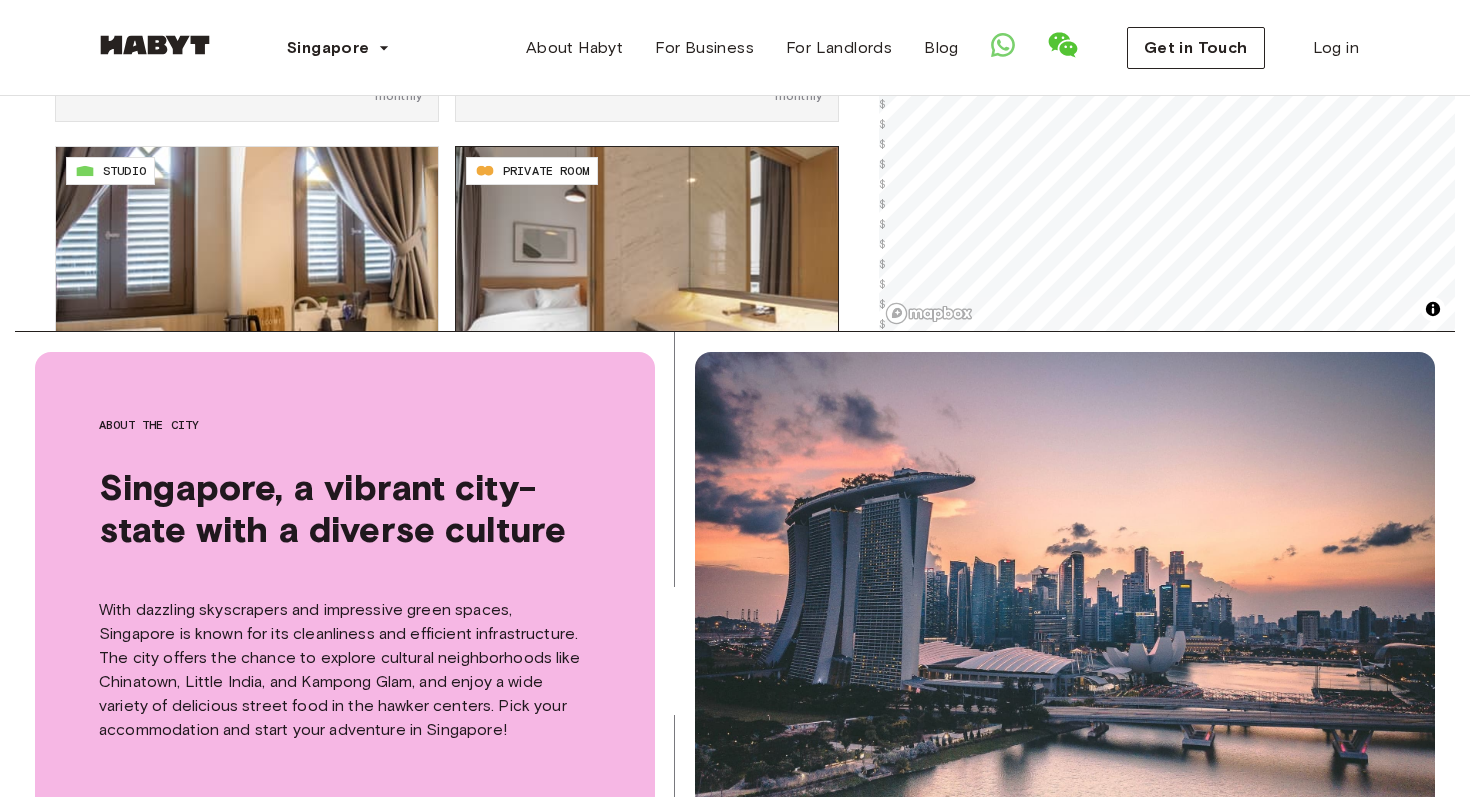 scroll, scrollTop: 2667, scrollLeft: 0, axis: vertical 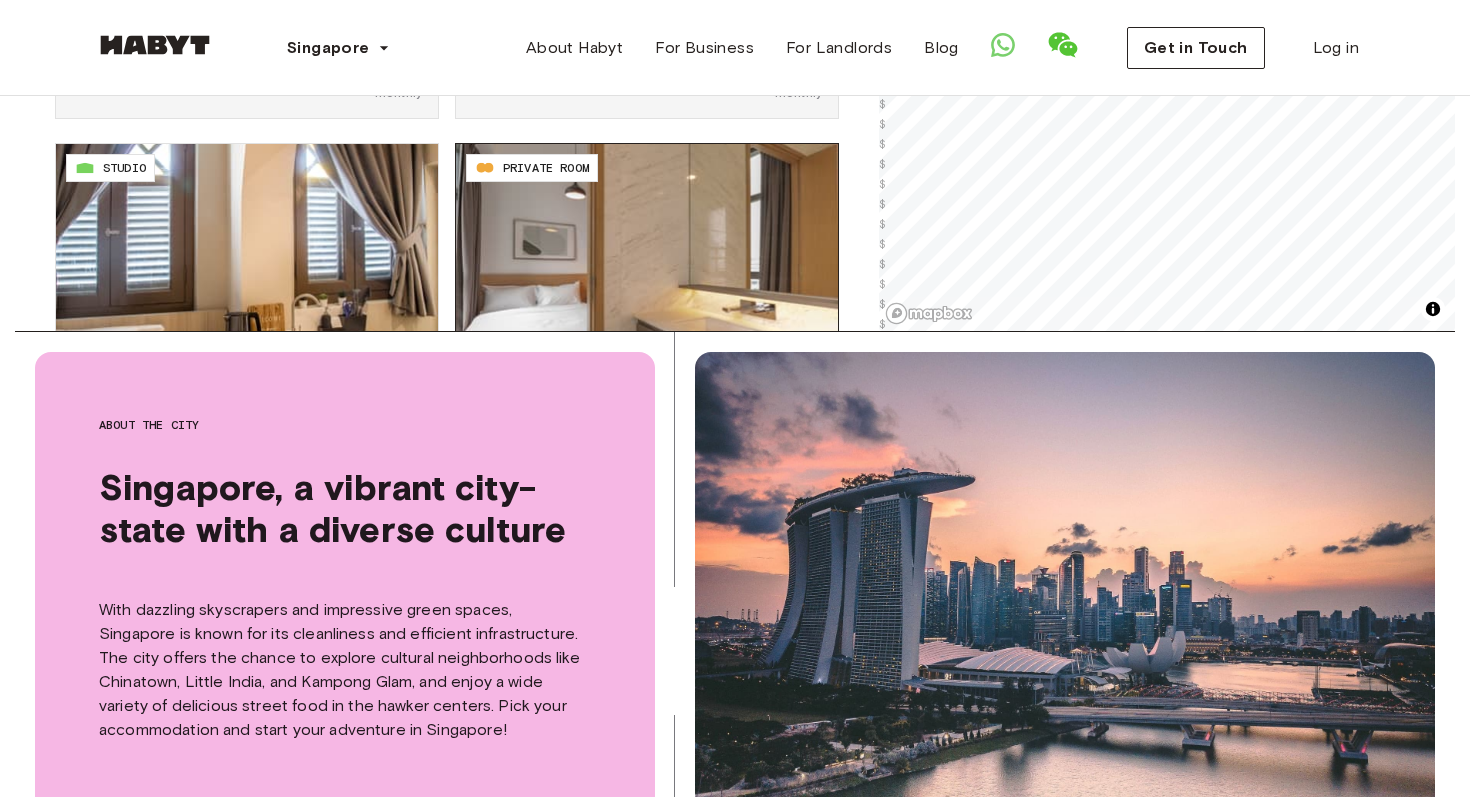 drag, startPoint x: 692, startPoint y: 344, endPoint x: 730, endPoint y: 260, distance: 92.19544 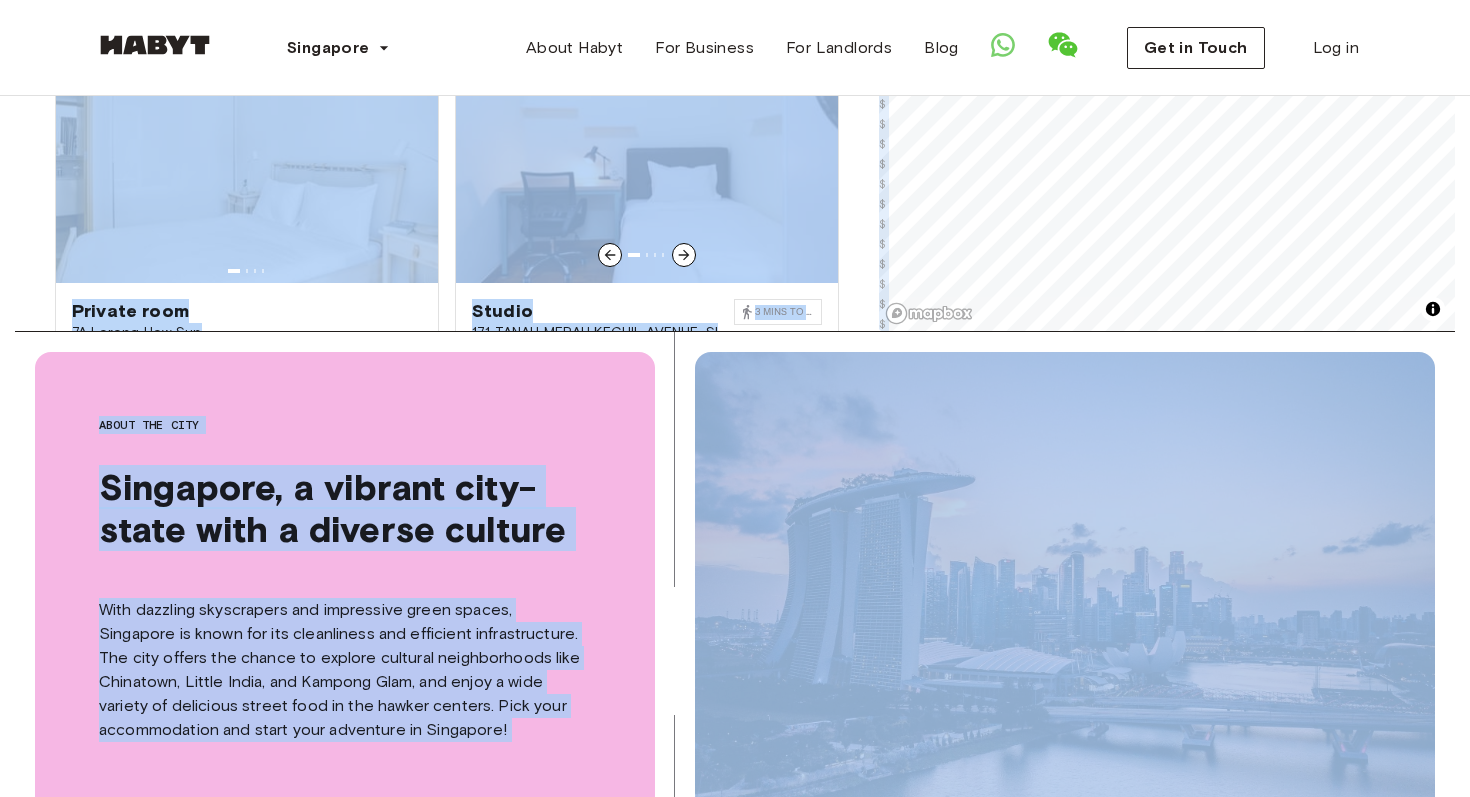 scroll, scrollTop: 3285, scrollLeft: 0, axis: vertical 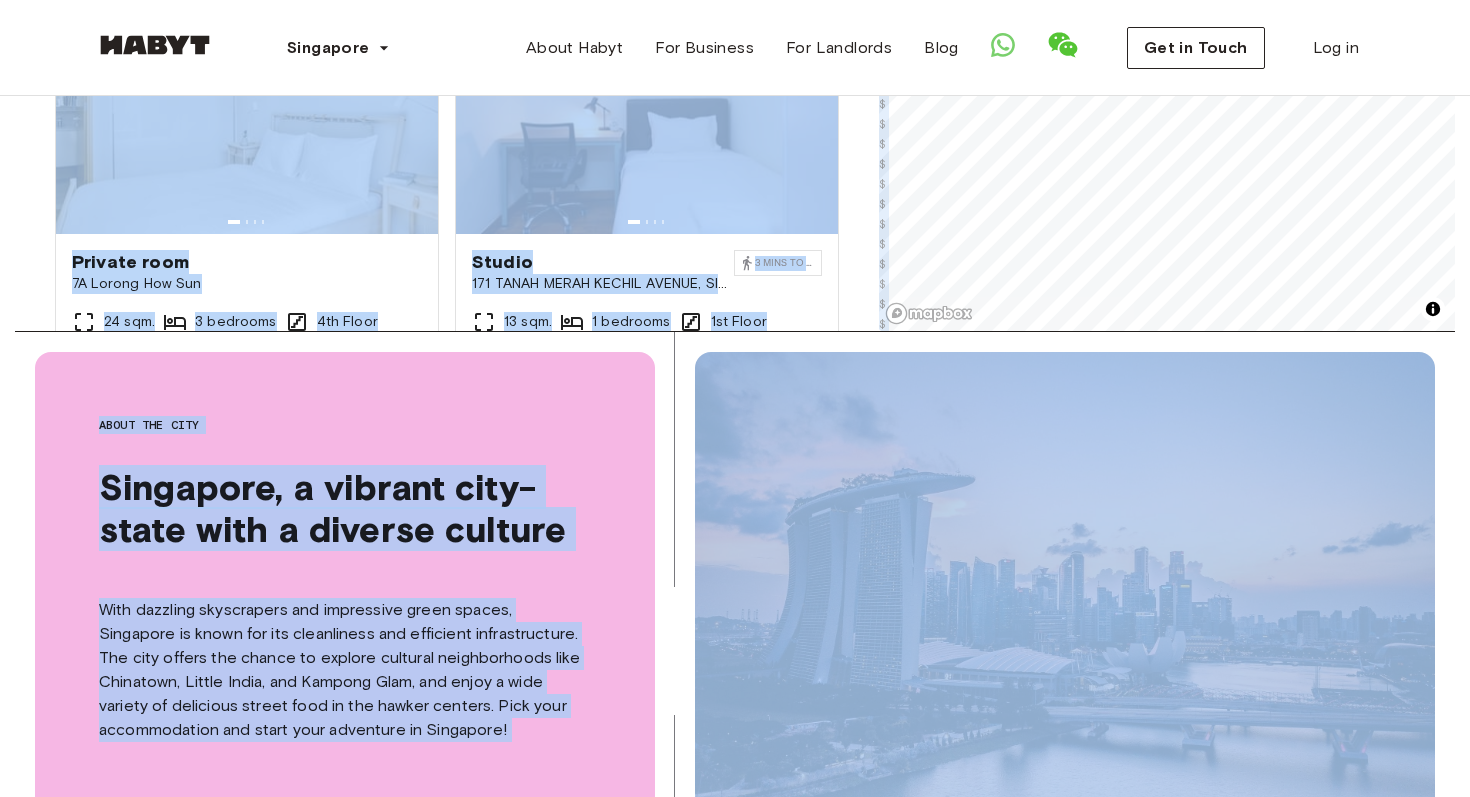 click on "**********" at bounding box center (735, 1183) 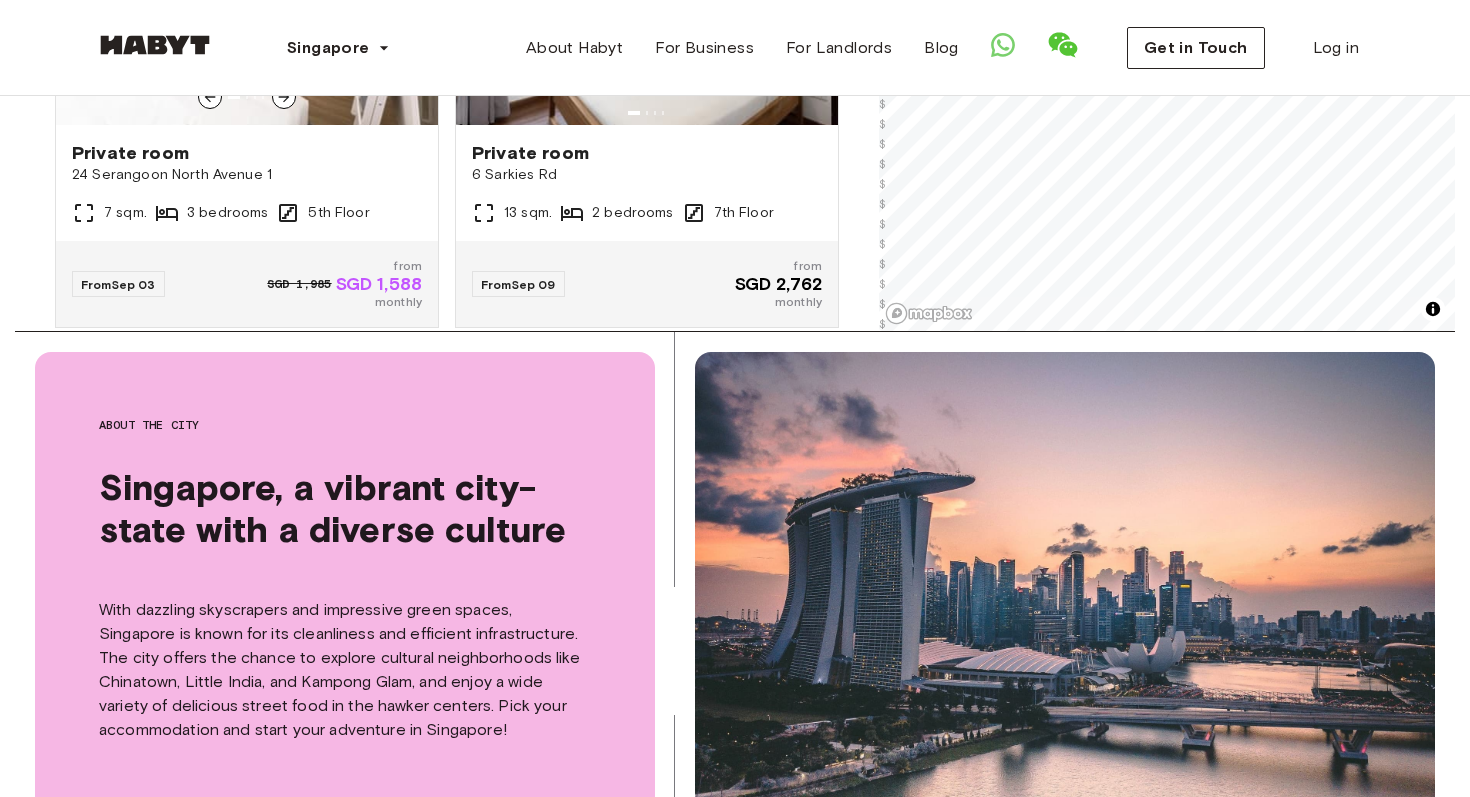 scroll, scrollTop: 3973, scrollLeft: 0, axis: vertical 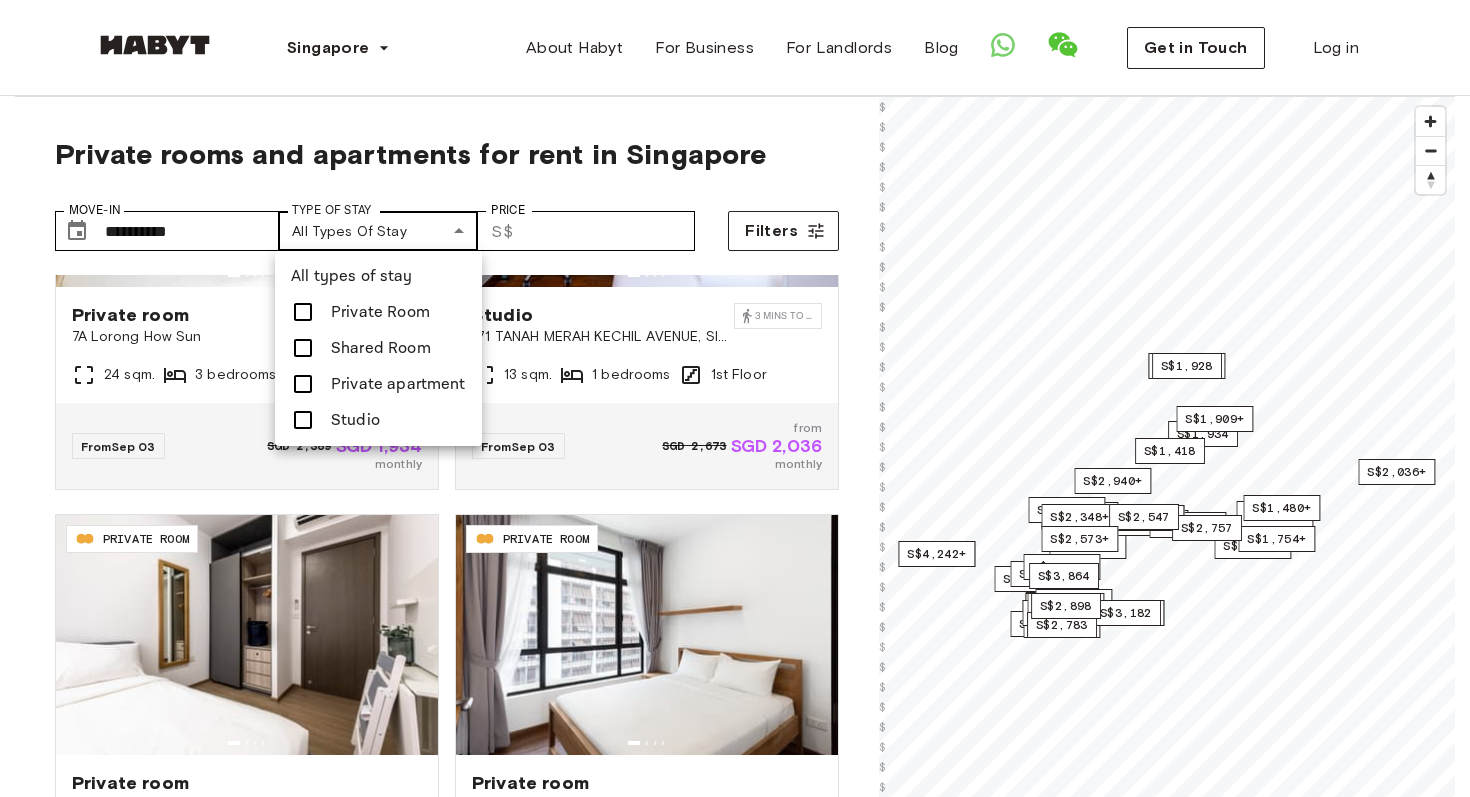 click on "**********" at bounding box center (735, 2344) 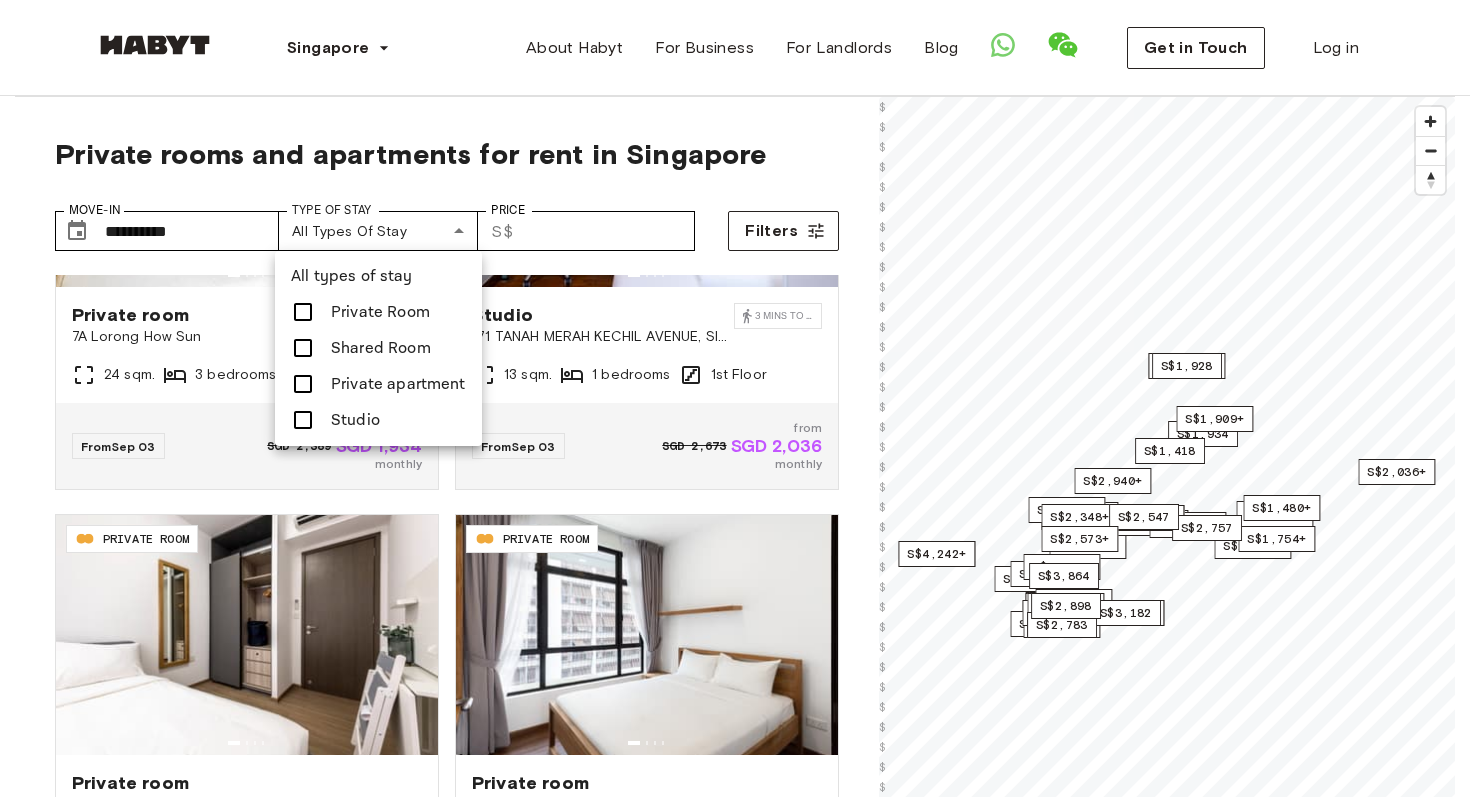 click on "Private apartment" at bounding box center (398, 384) 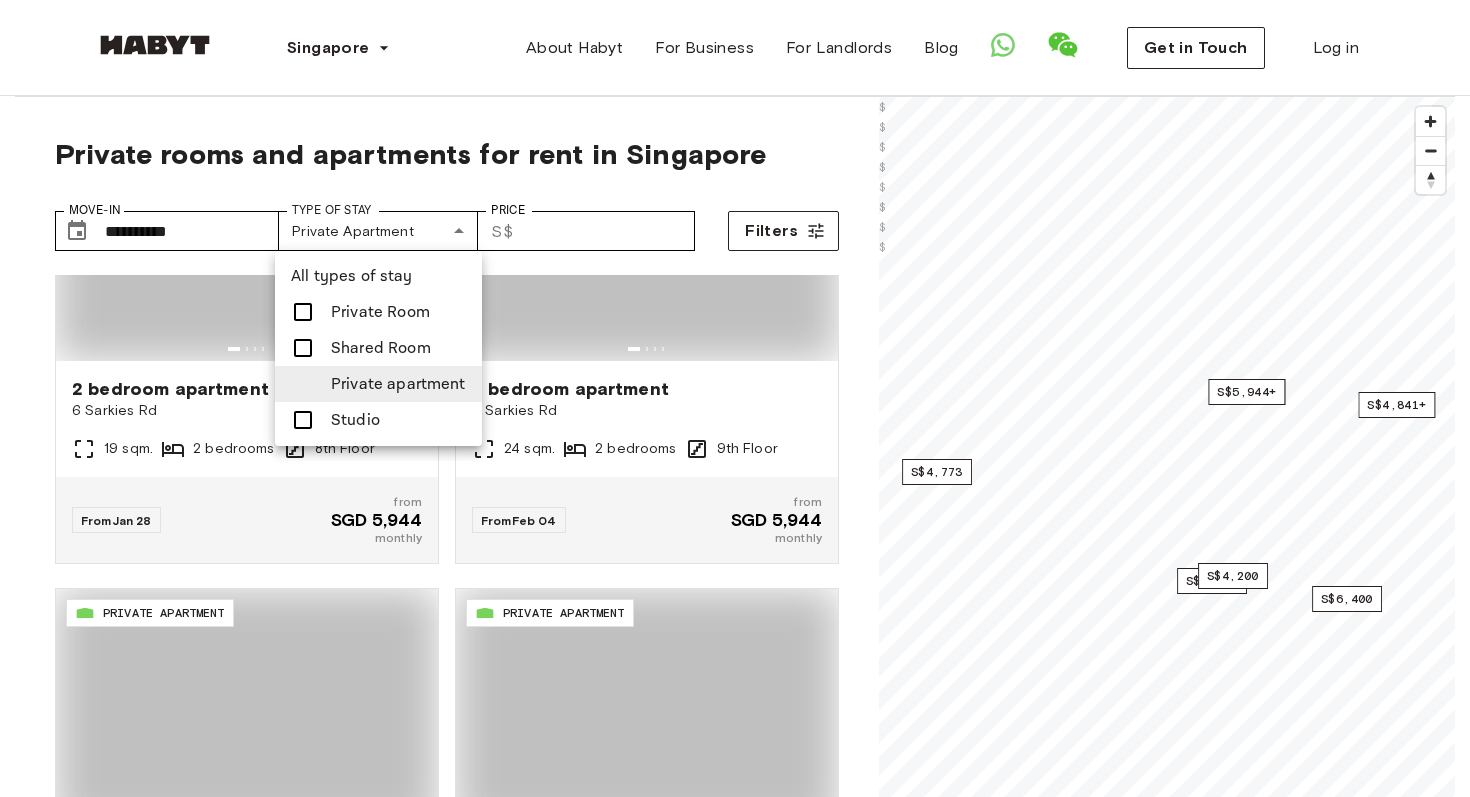scroll, scrollTop: 2963, scrollLeft: 0, axis: vertical 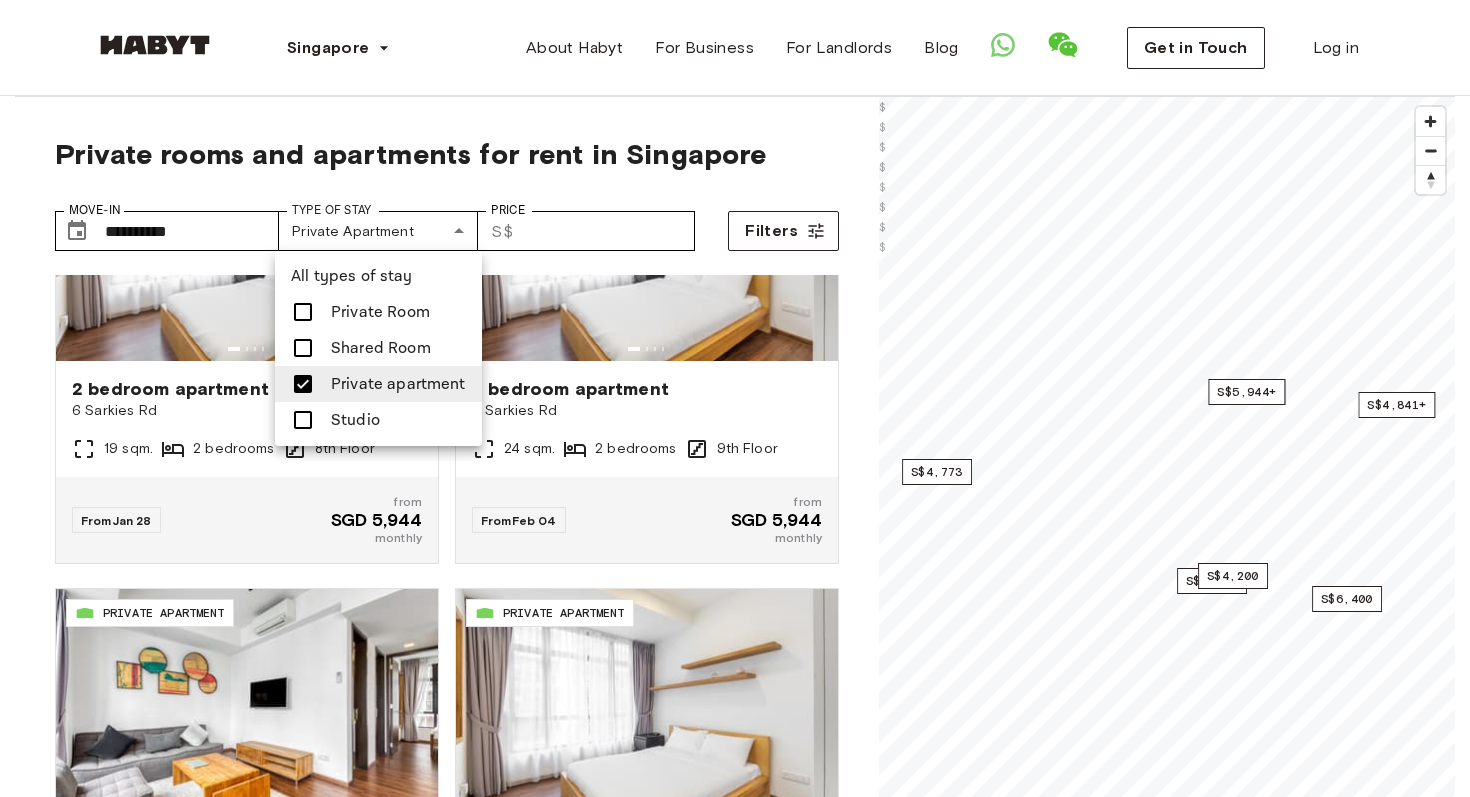 click at bounding box center (735, 398) 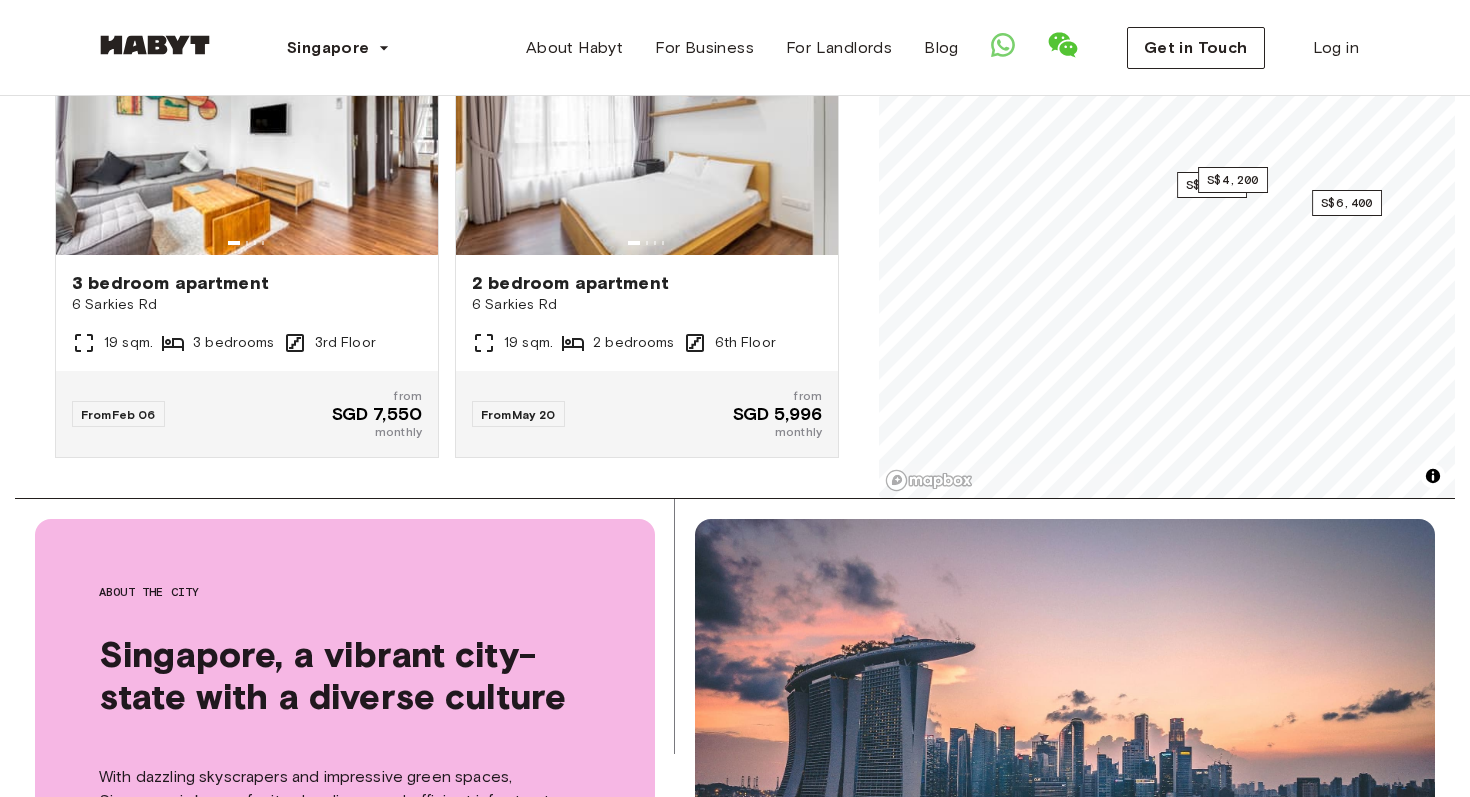 scroll, scrollTop: 0, scrollLeft: 0, axis: both 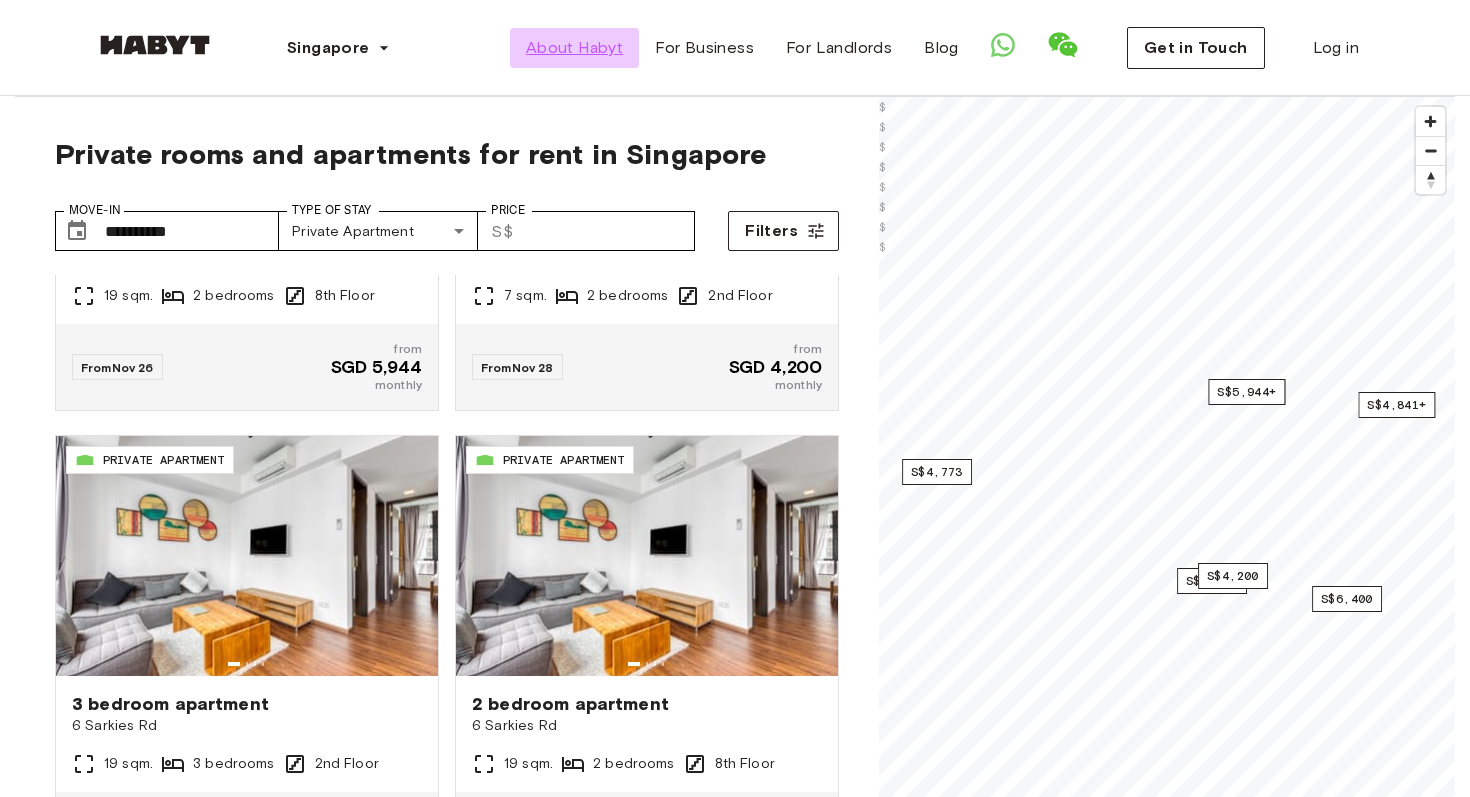 click on "About Habyt" at bounding box center [574, 48] 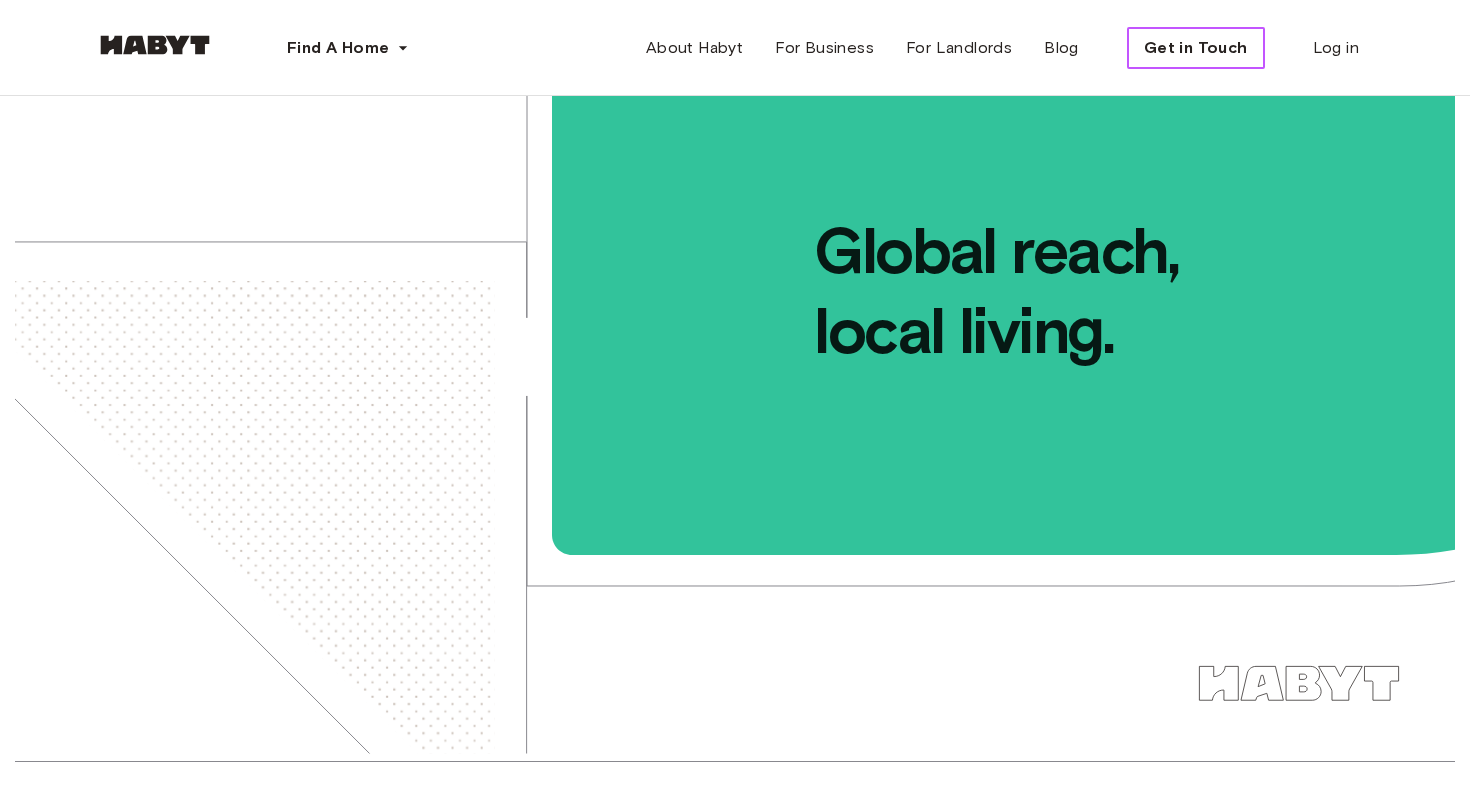 click on "Get in Touch" at bounding box center (1196, 48) 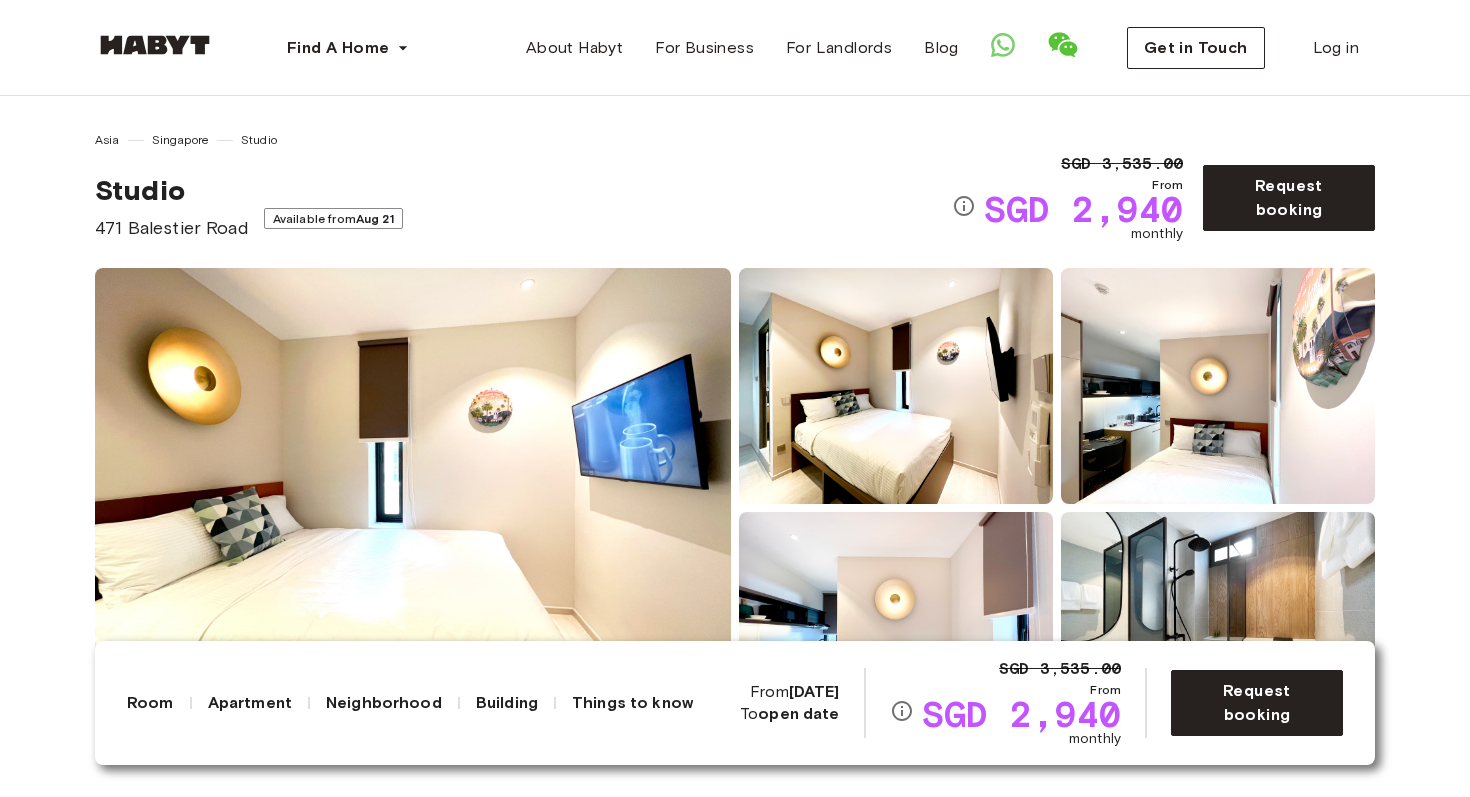 scroll, scrollTop: 0, scrollLeft: 0, axis: both 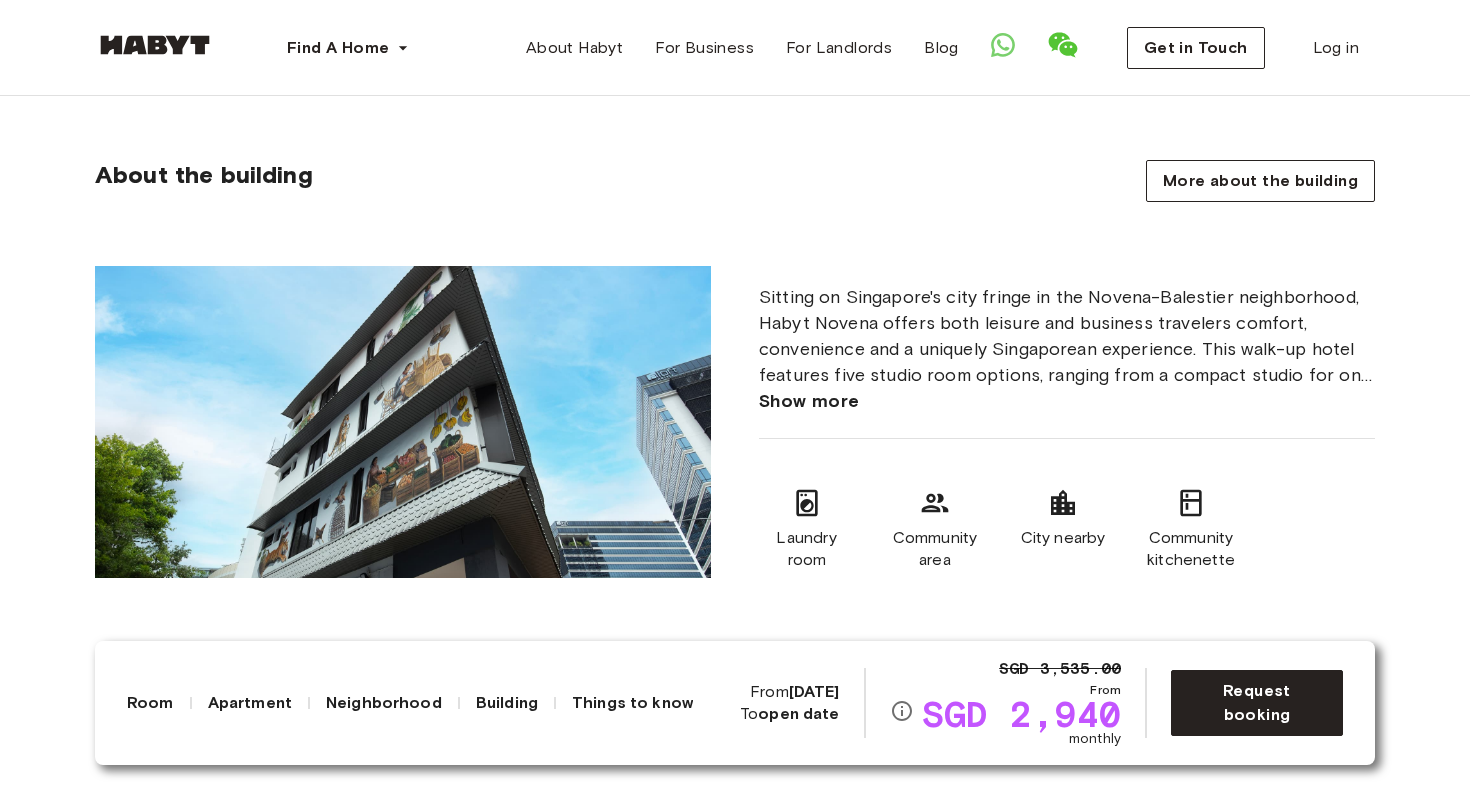 click at bounding box center (403, 422) 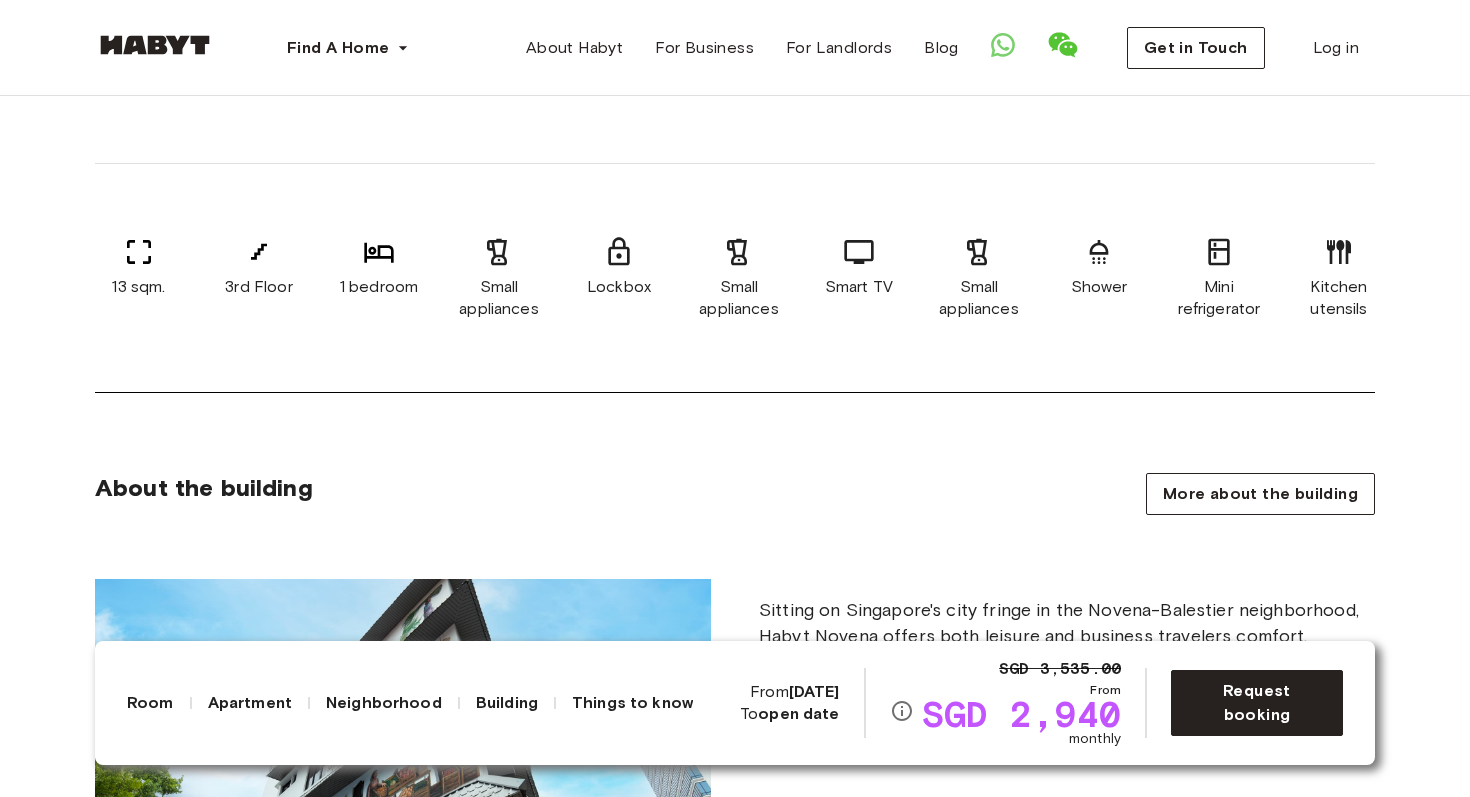 scroll, scrollTop: 0, scrollLeft: 0, axis: both 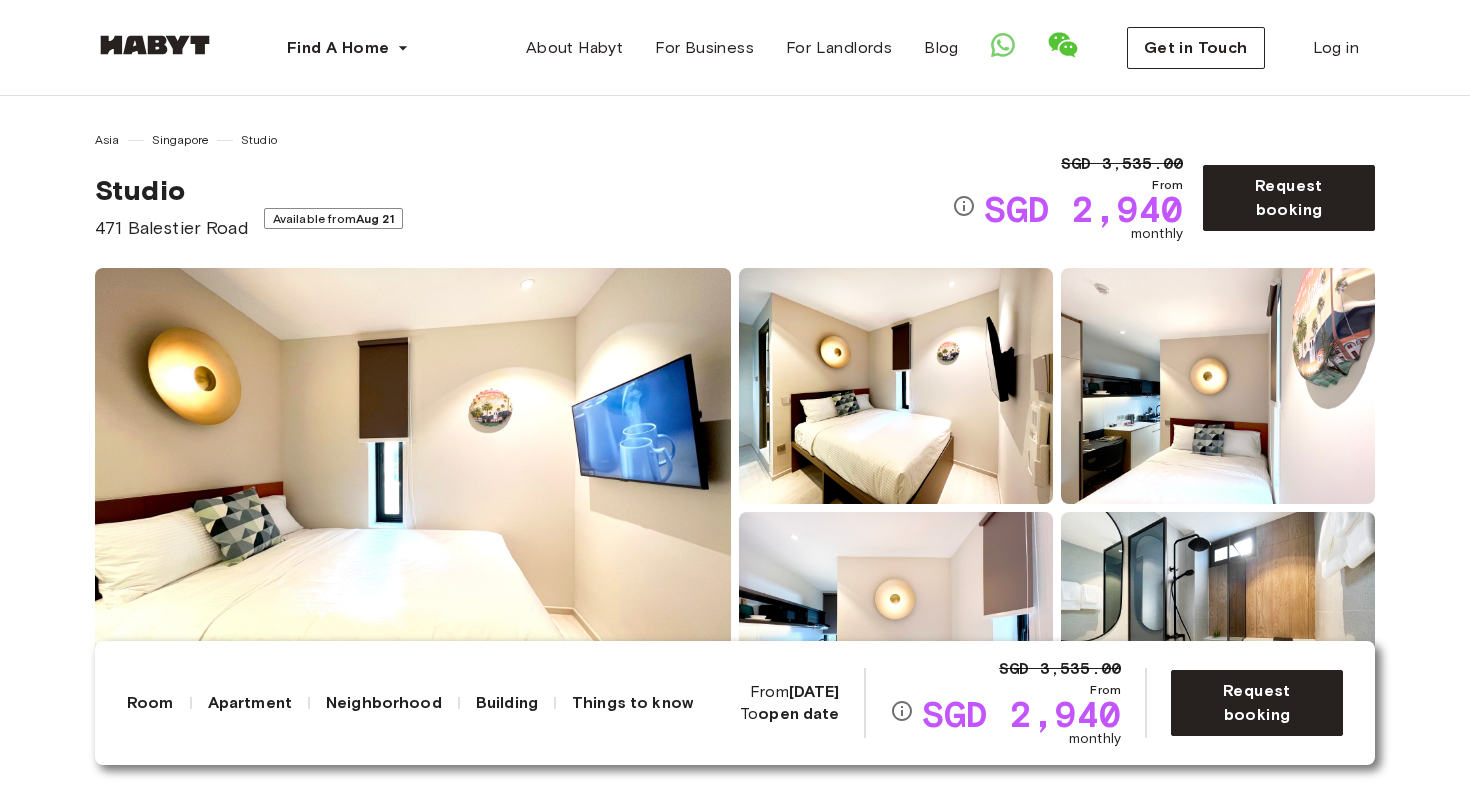 click at bounding box center (413, 508) 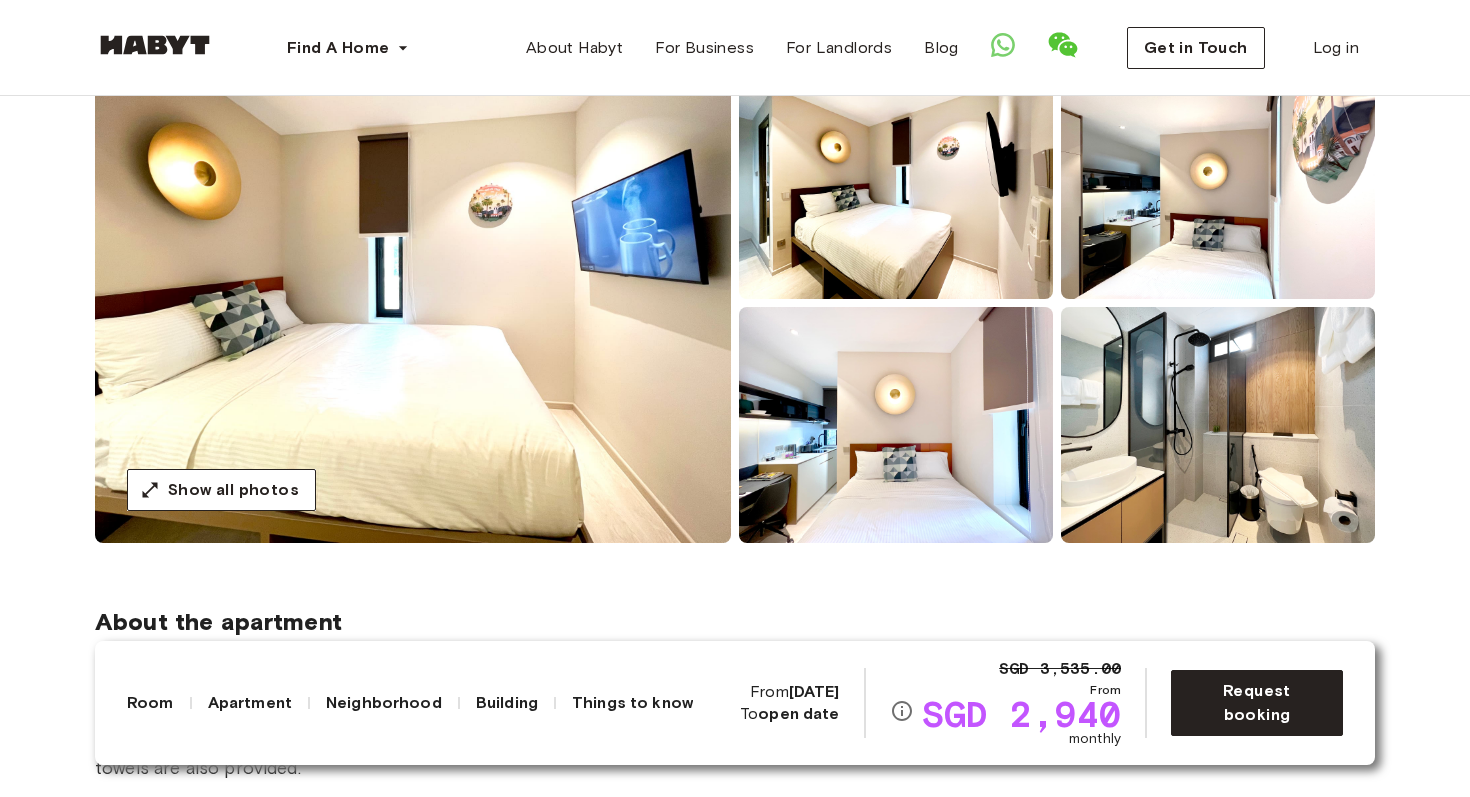 scroll, scrollTop: 215, scrollLeft: 0, axis: vertical 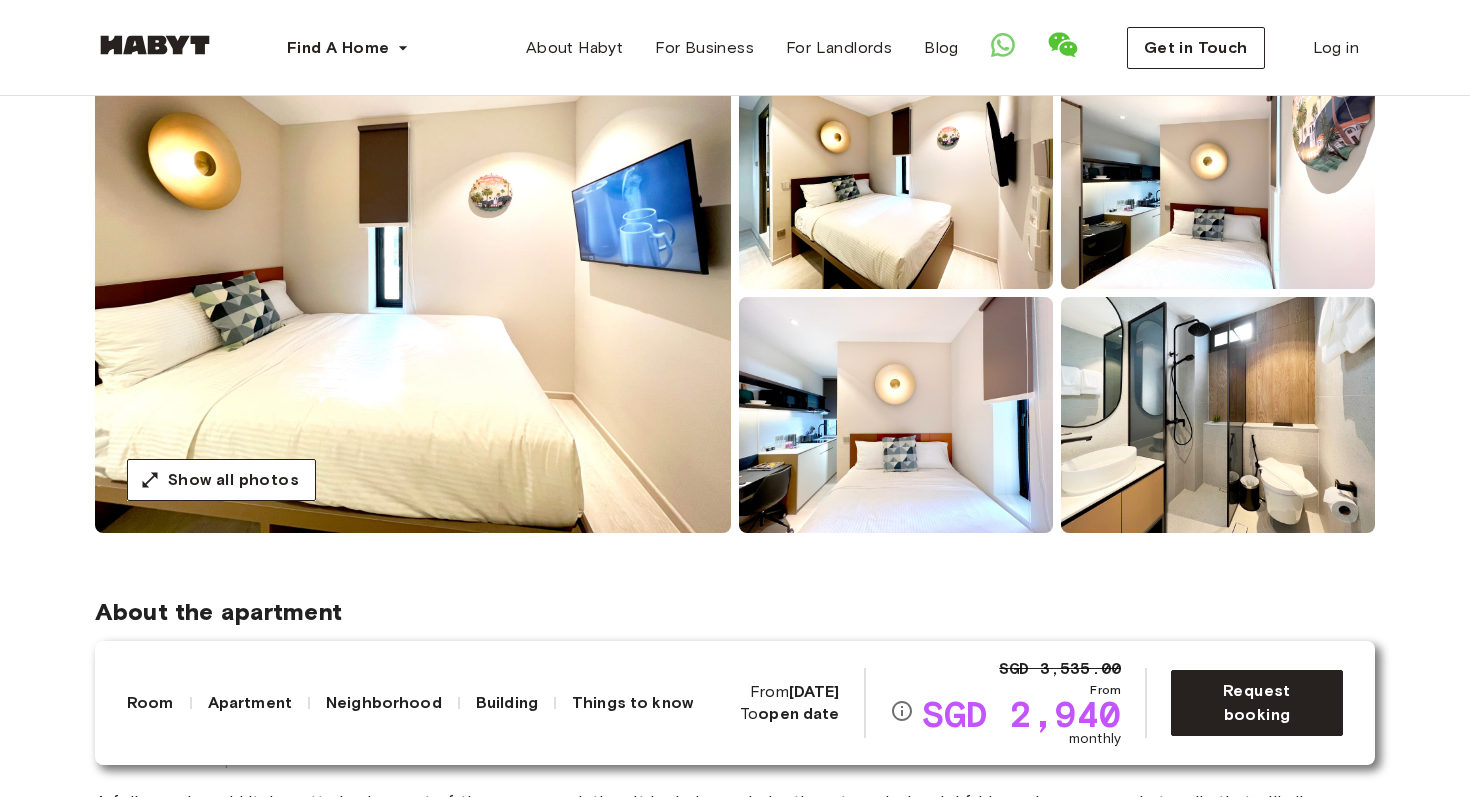 click at bounding box center [413, 293] 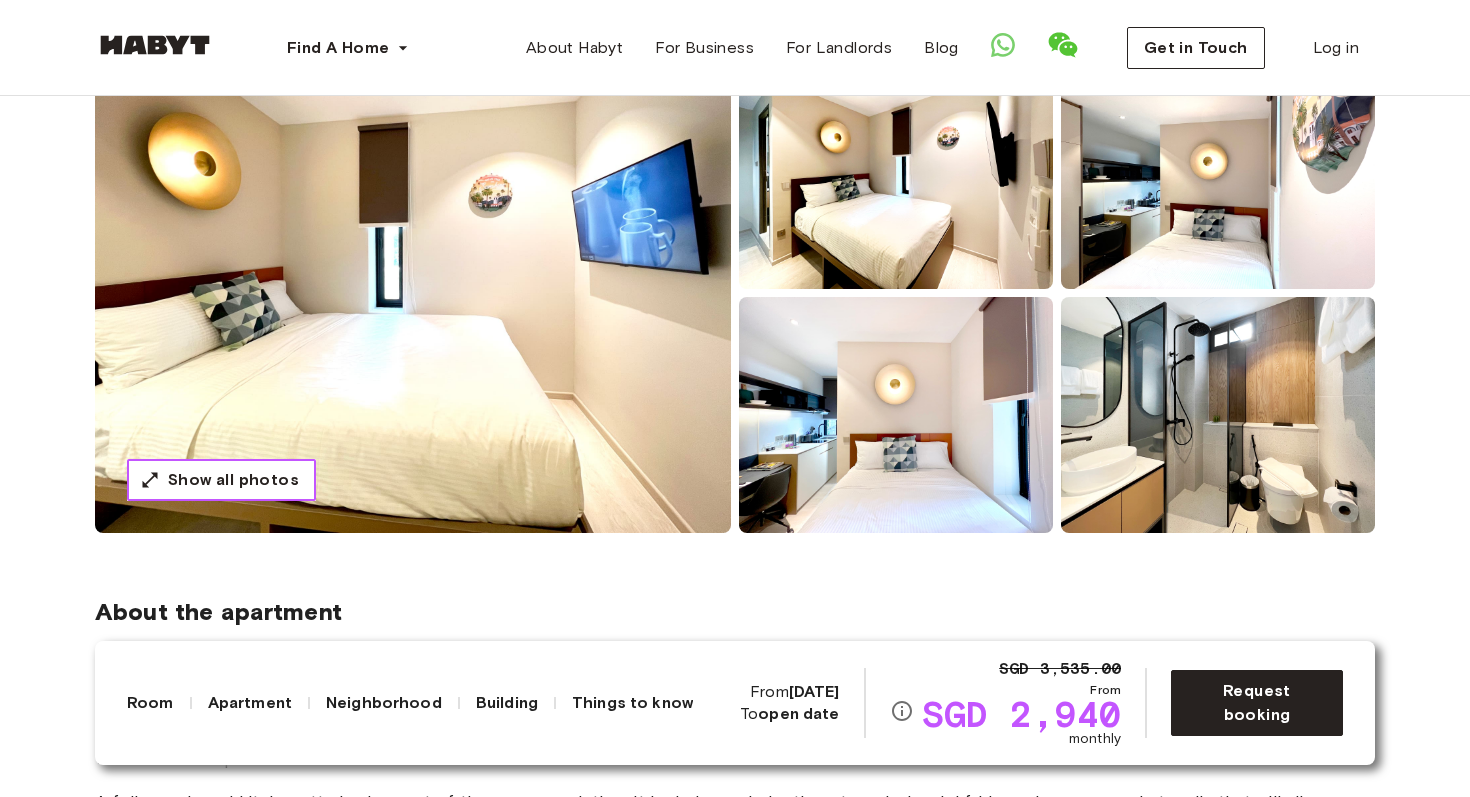 click on "Show all photos" at bounding box center [233, 480] 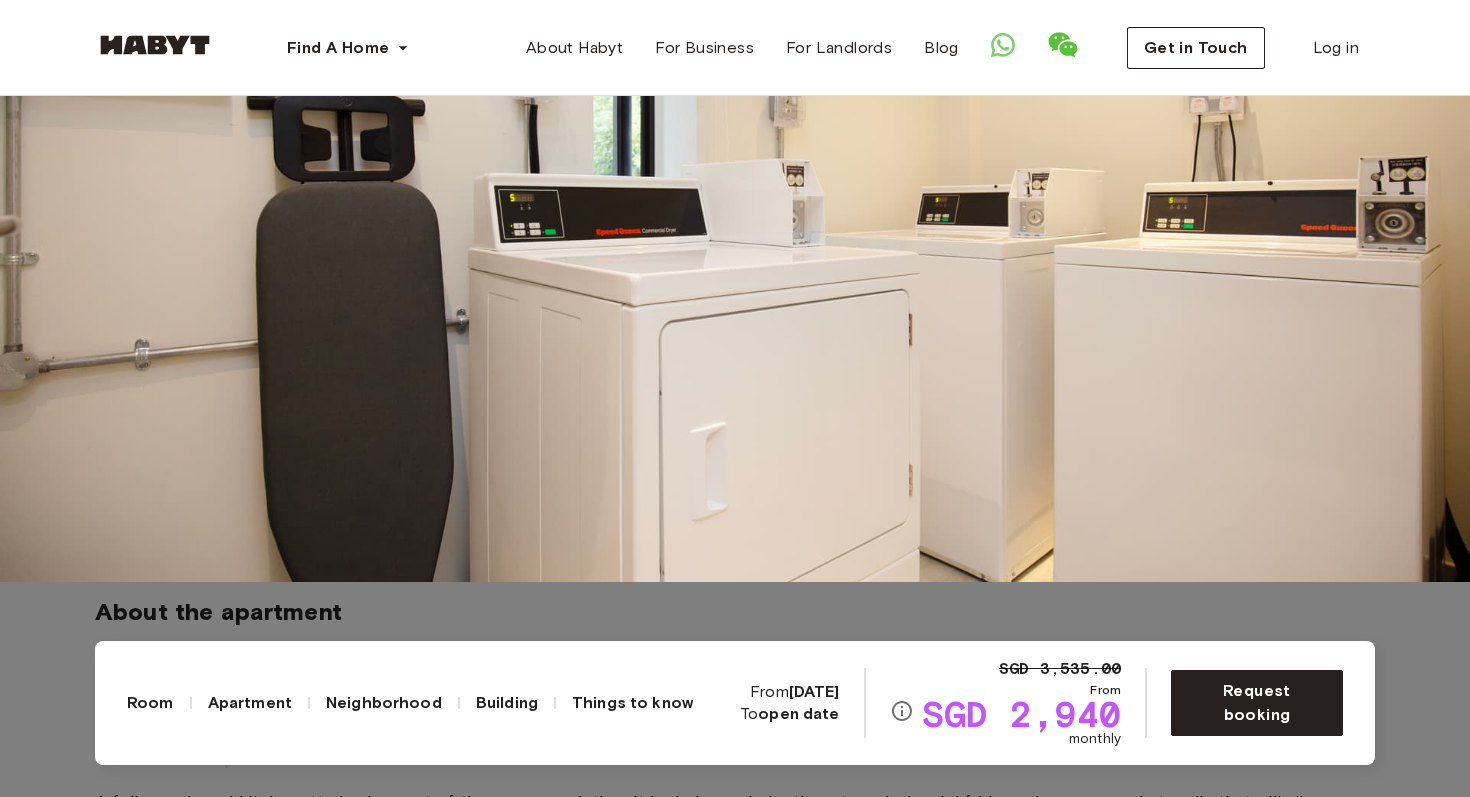 click 